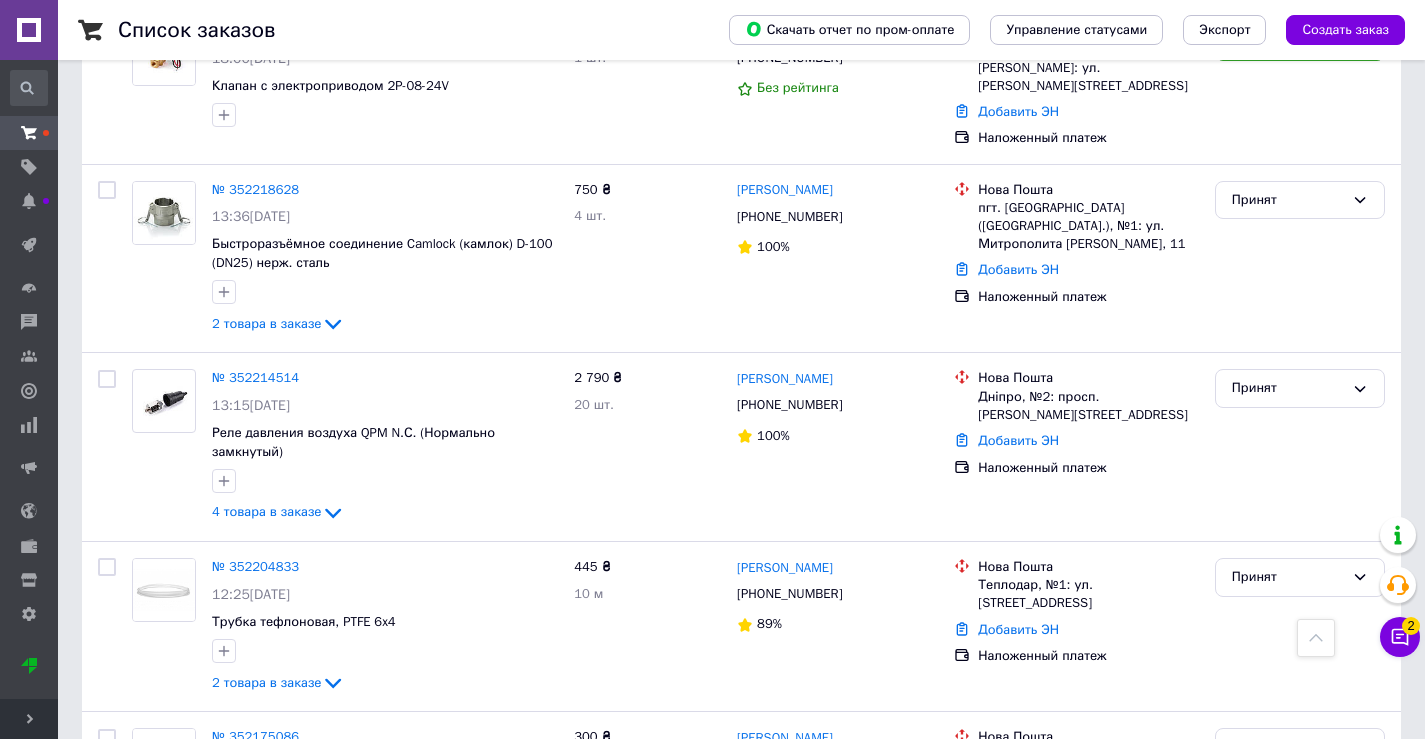 scroll, scrollTop: 1700, scrollLeft: 0, axis: vertical 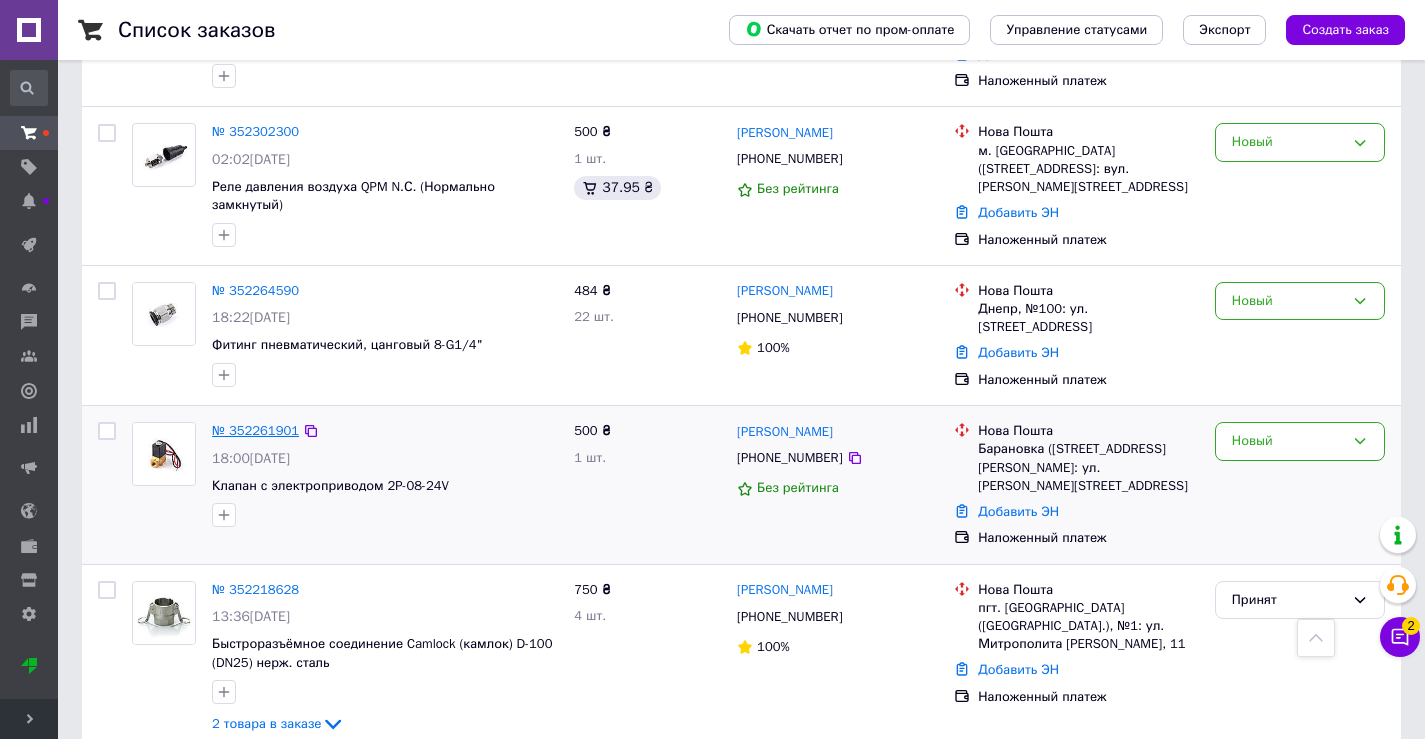 click on "№ 352261901" at bounding box center (255, 430) 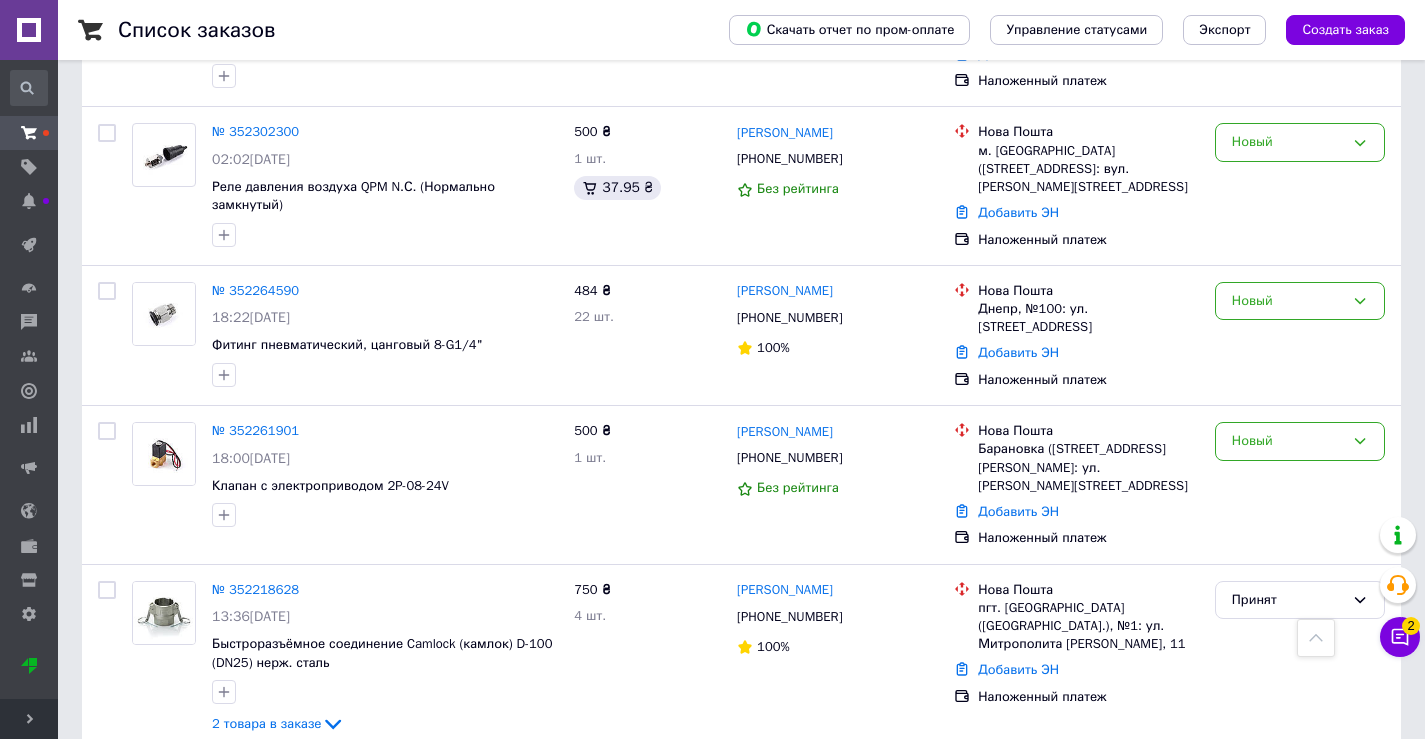 scroll, scrollTop: 0, scrollLeft: 0, axis: both 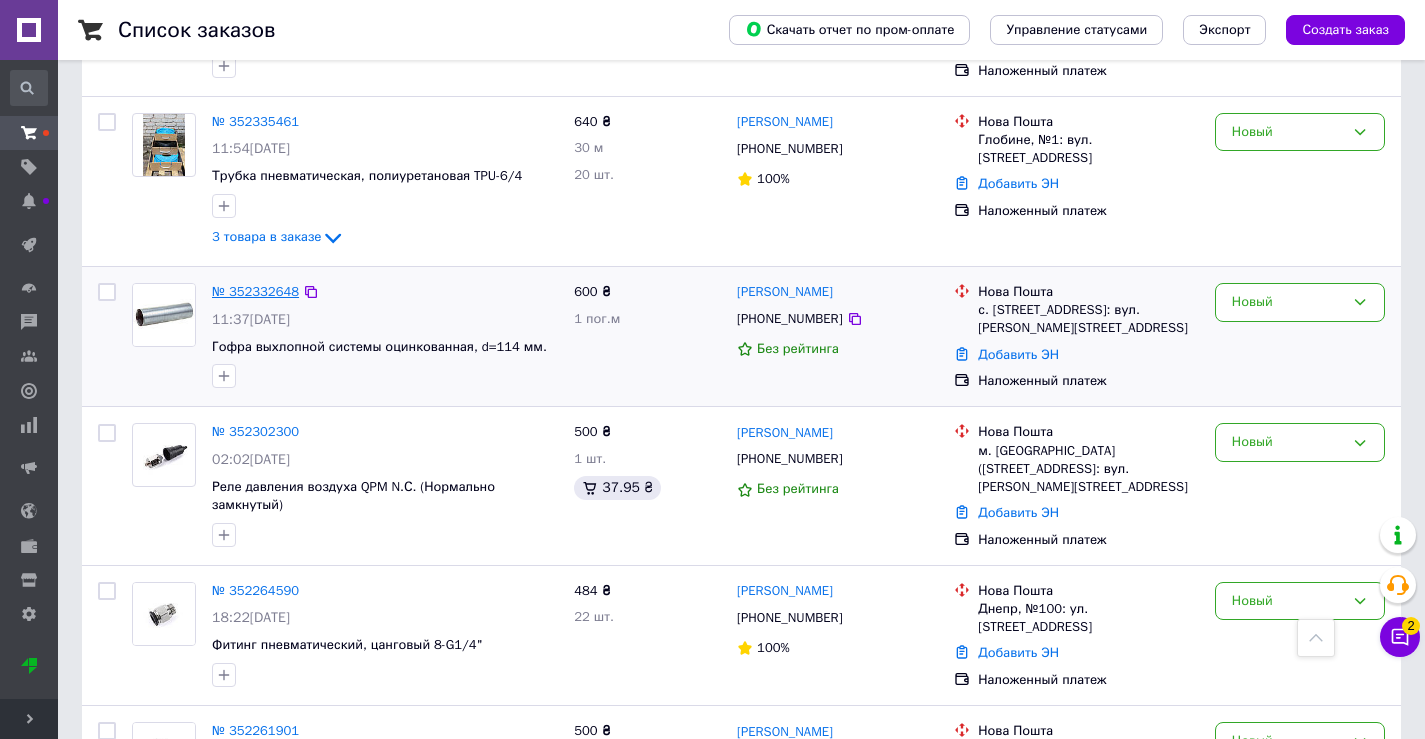 click on "№ 352332648" at bounding box center (255, 291) 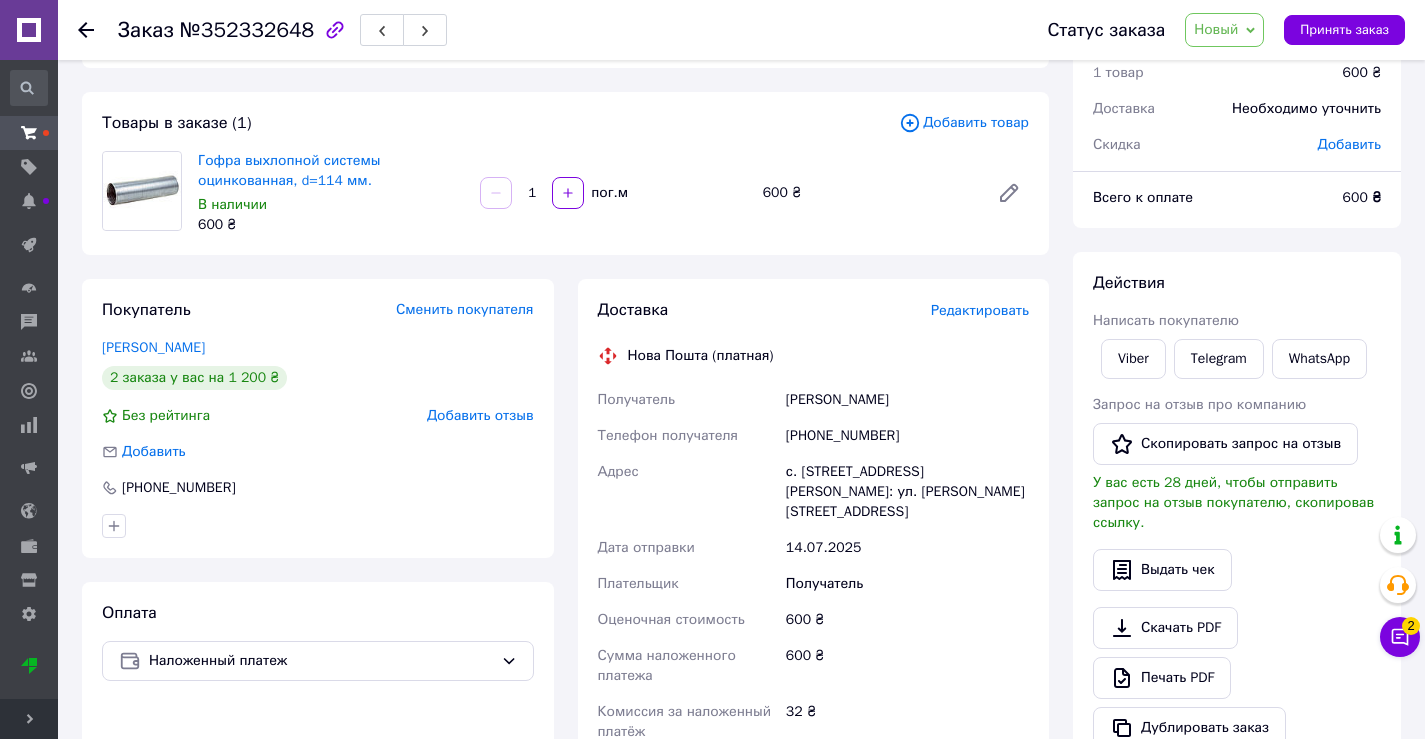 scroll, scrollTop: 0, scrollLeft: 0, axis: both 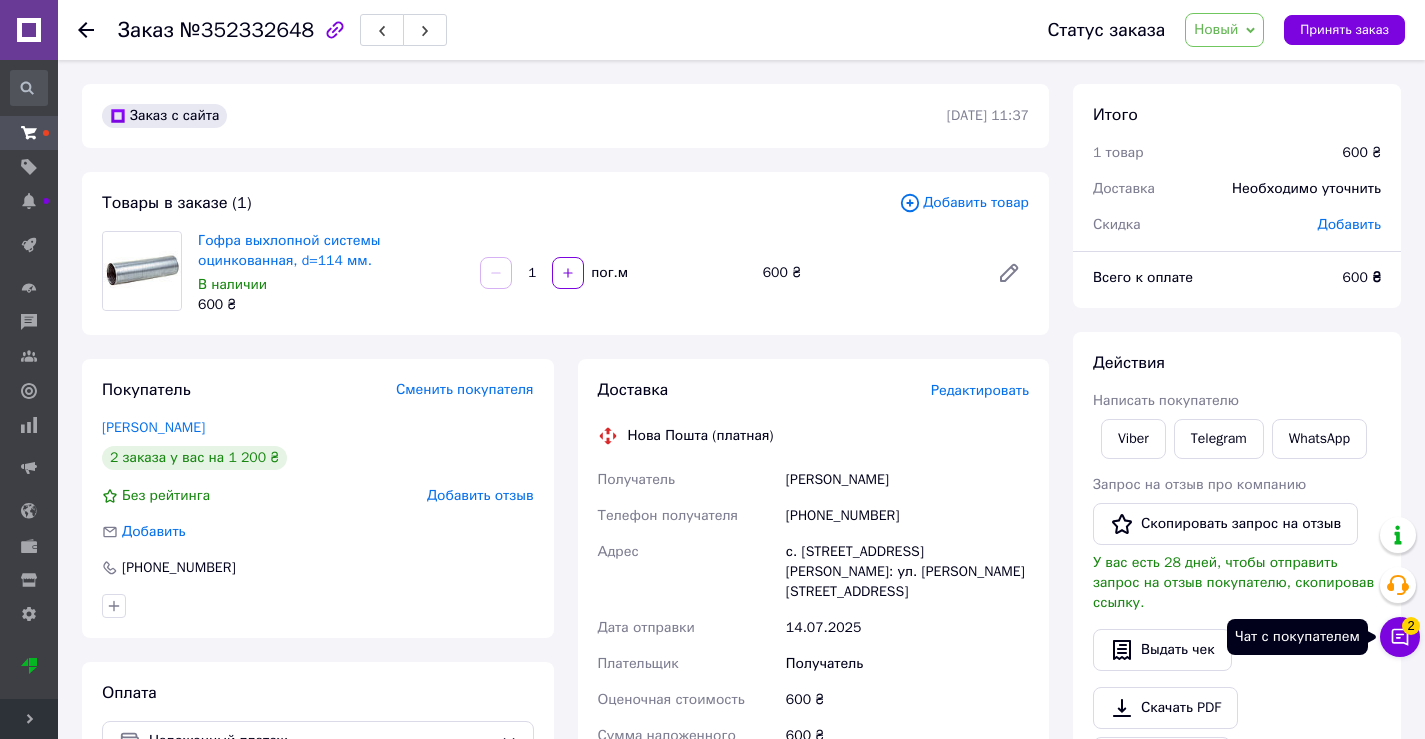 click 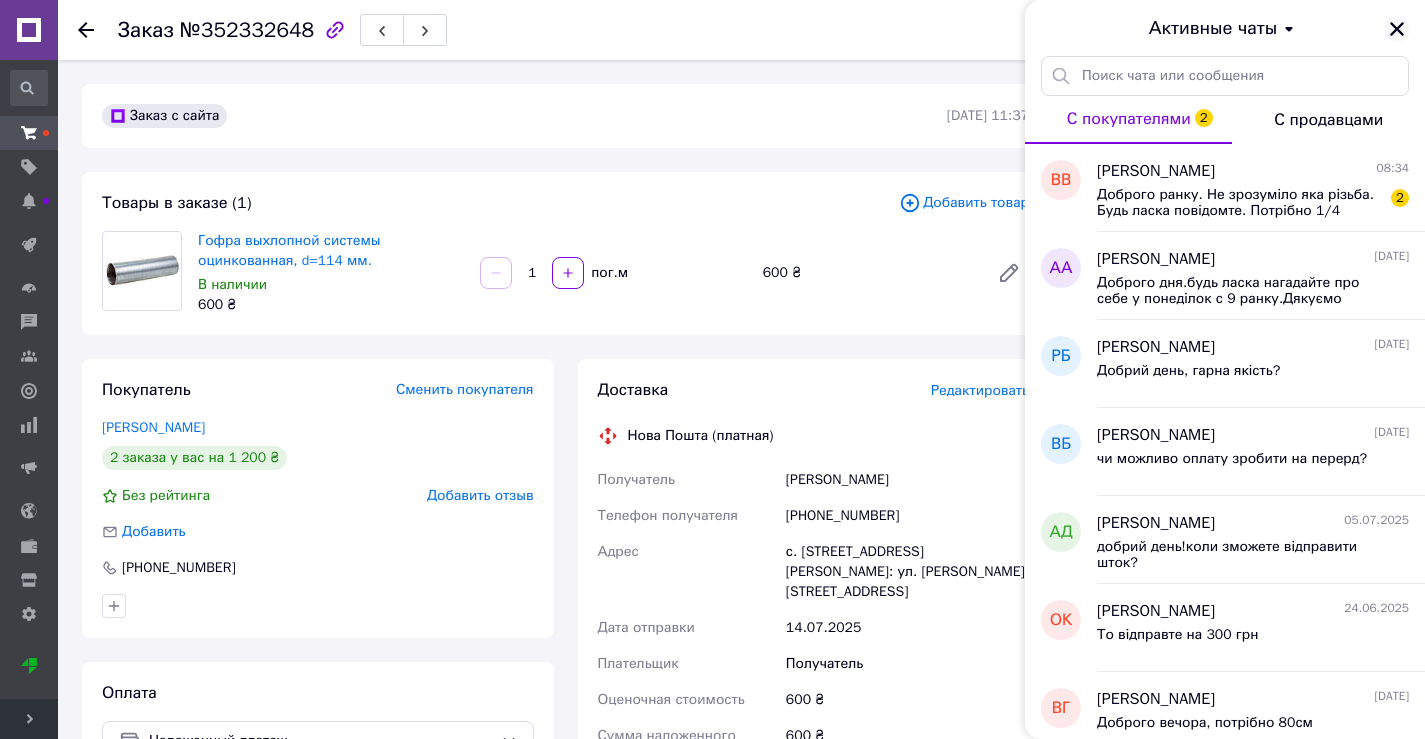 click 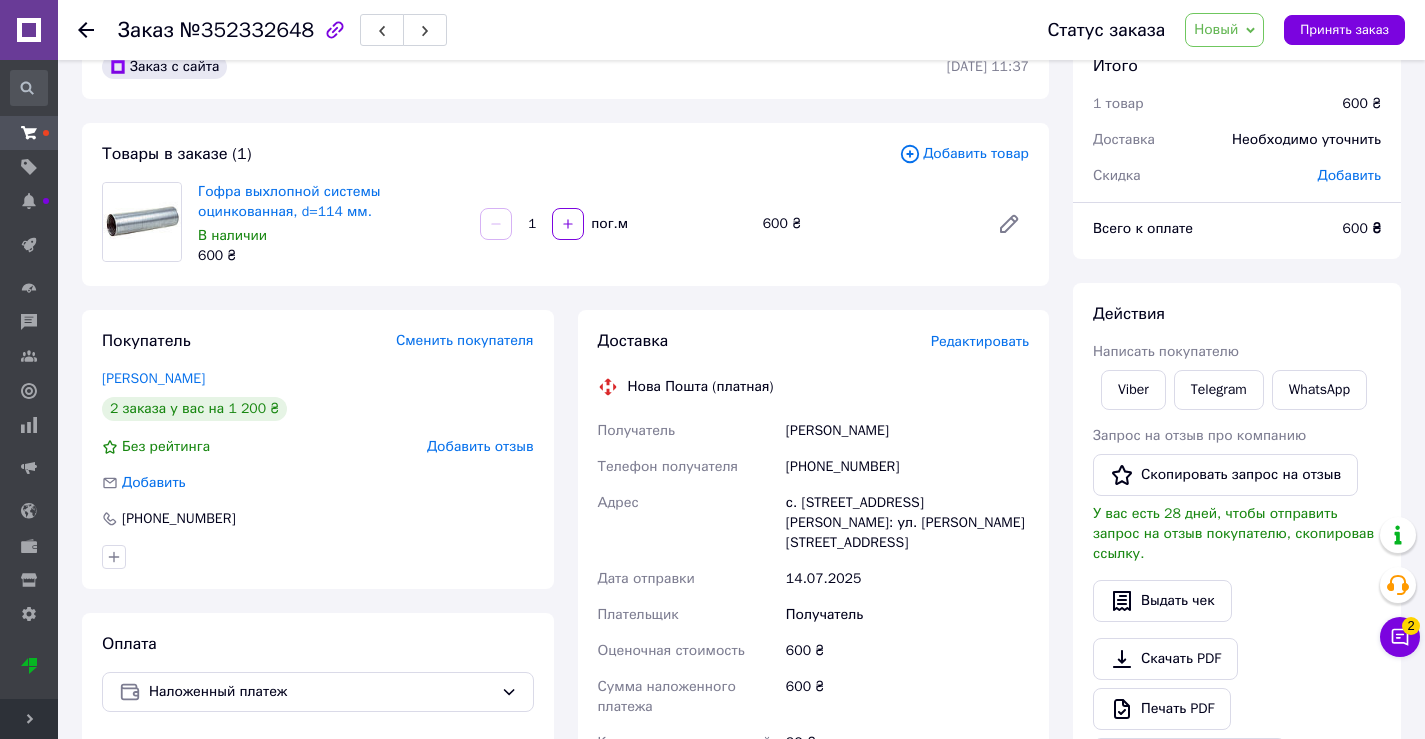 scroll, scrollTop: 0, scrollLeft: 0, axis: both 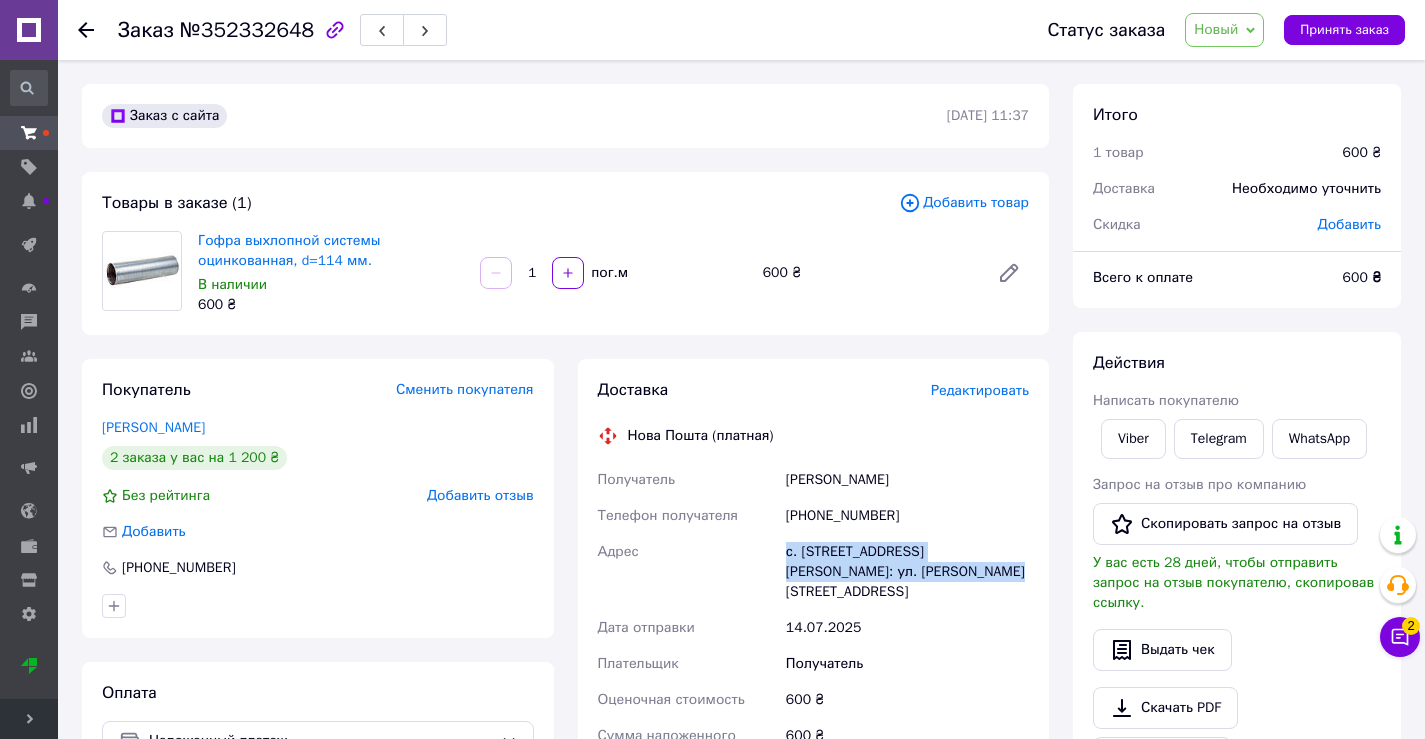 drag, startPoint x: 789, startPoint y: 552, endPoint x: 932, endPoint y: 576, distance: 145 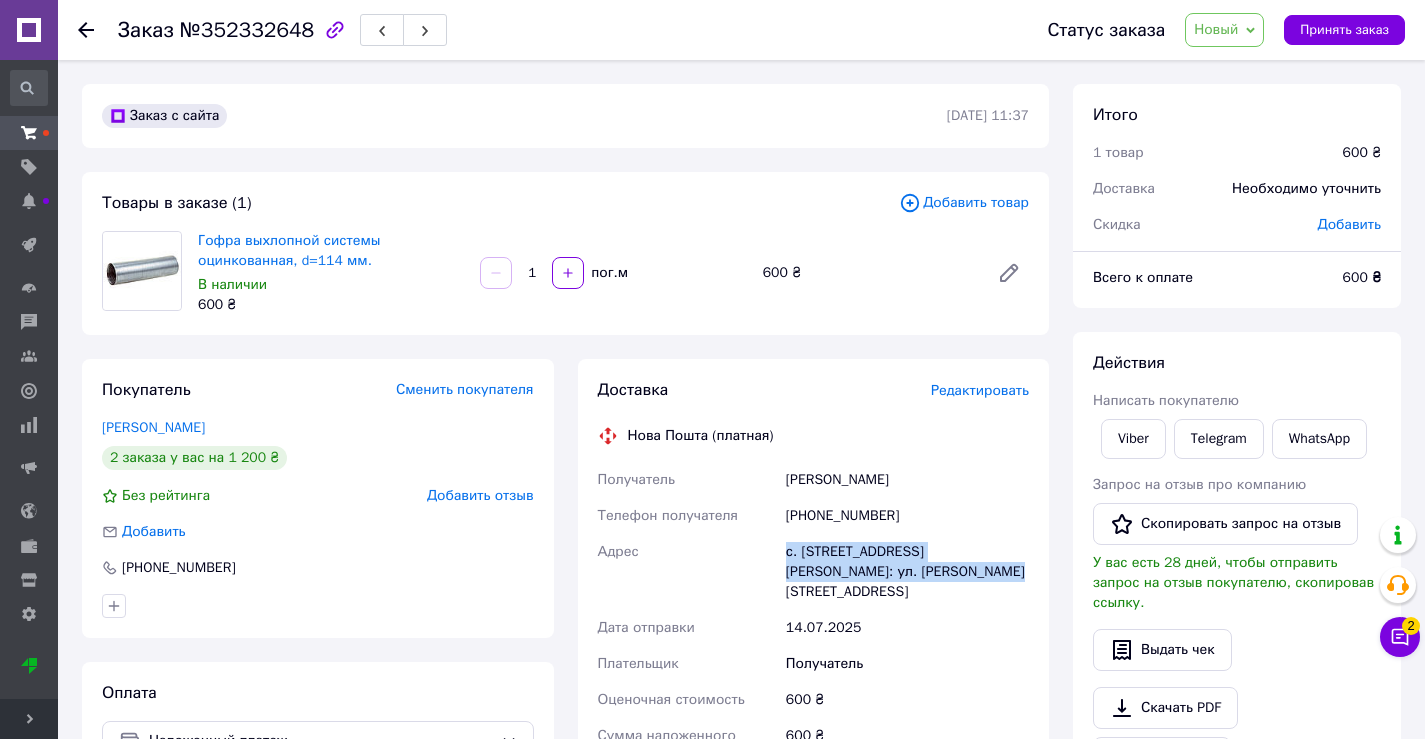 click on "с. [STREET_ADDRESS][PERSON_NAME]: ул. [PERSON_NAME][STREET_ADDRESS]" at bounding box center [907, 572] 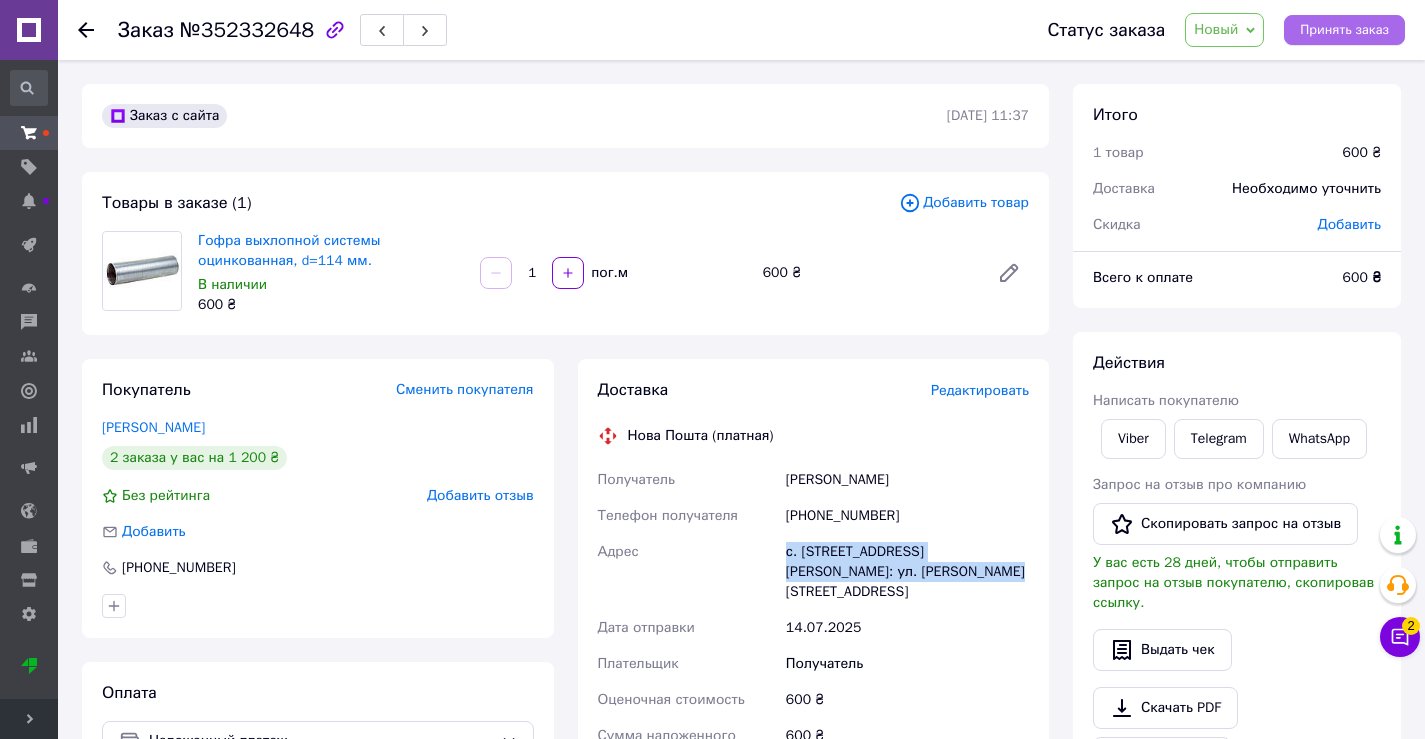 click on "Принять заказ" at bounding box center [1344, 30] 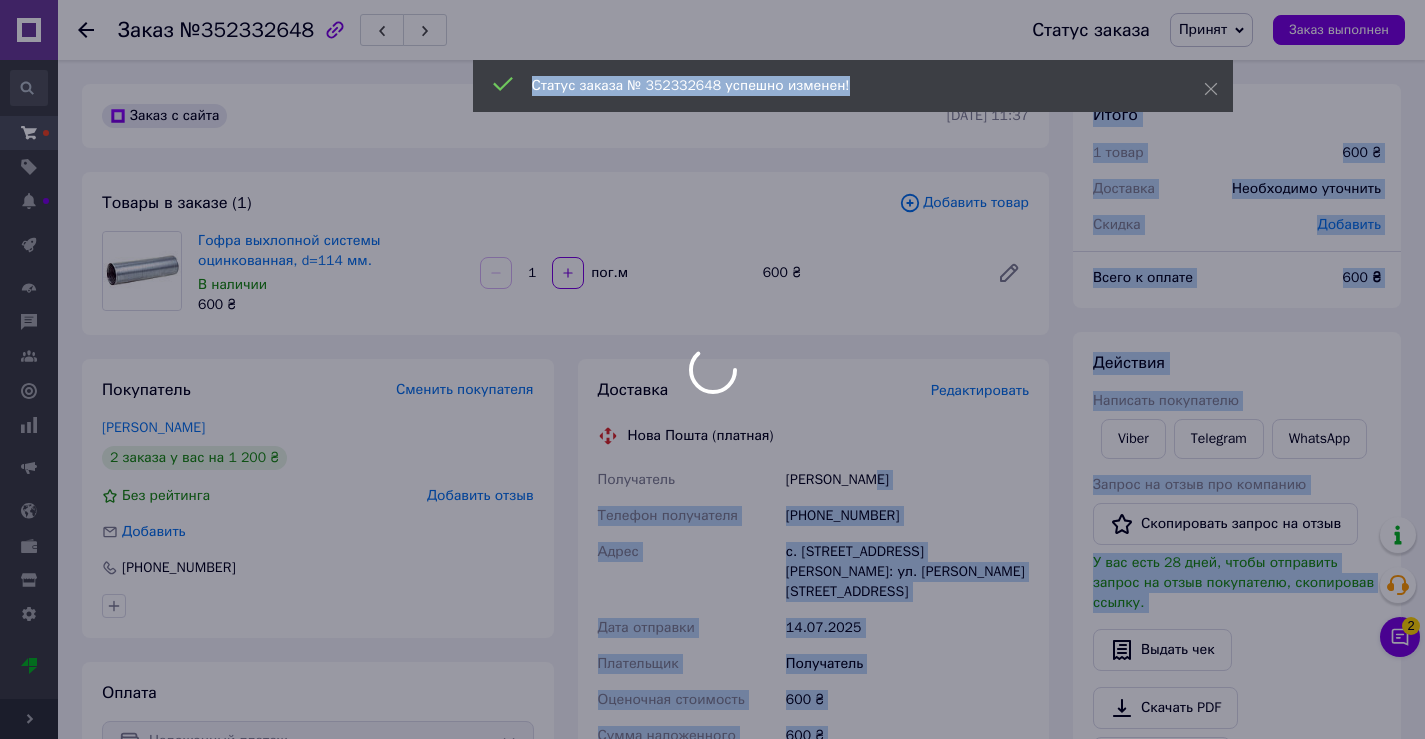 drag, startPoint x: 870, startPoint y: 477, endPoint x: 774, endPoint y: 482, distance: 96.13012 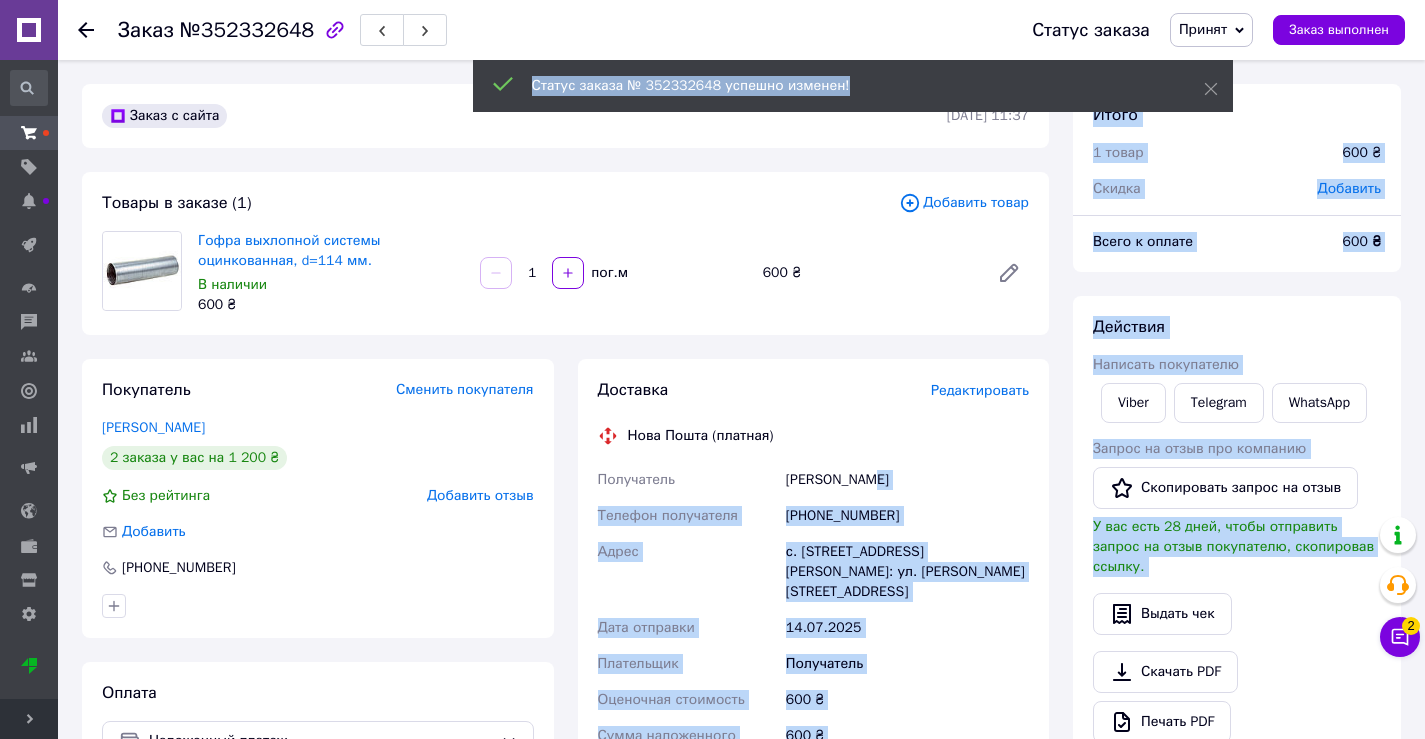 click on "[PERSON_NAME]" at bounding box center (907, 480) 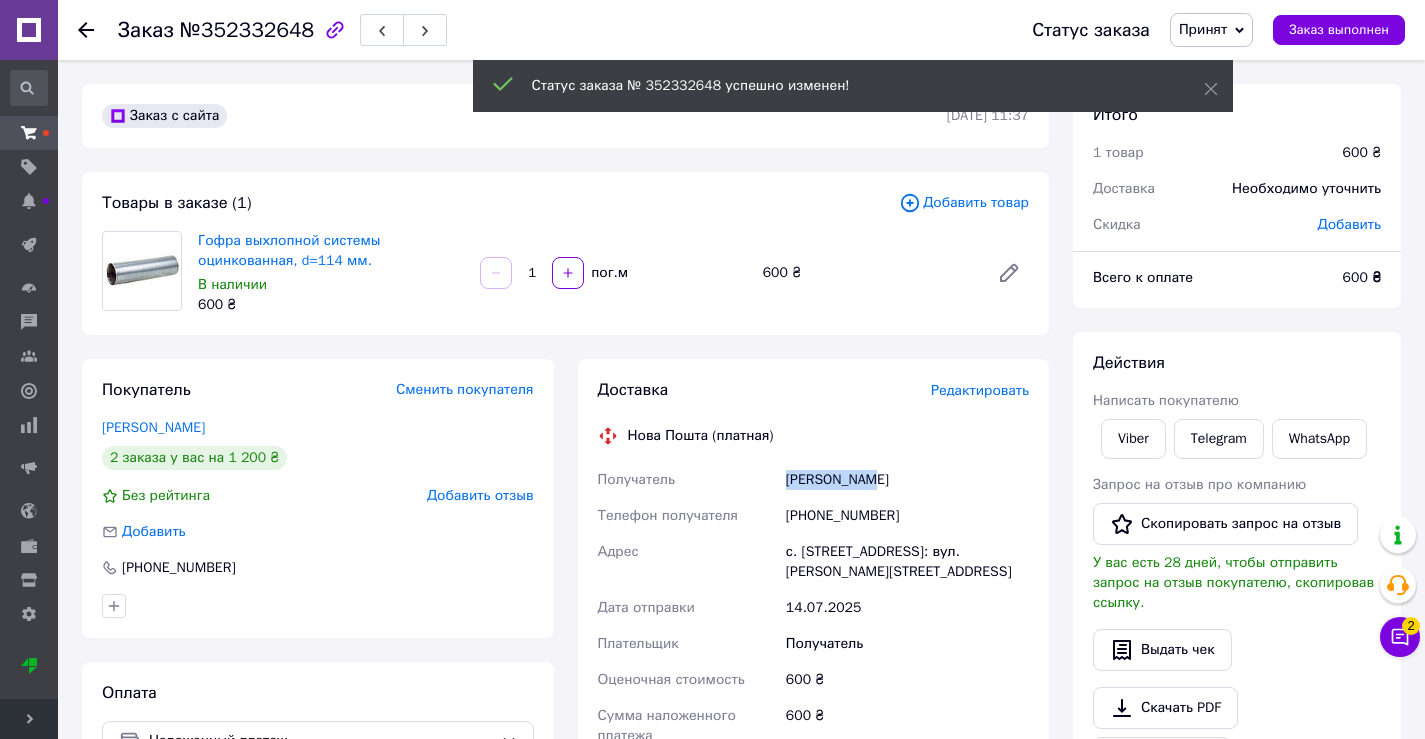 drag, startPoint x: 864, startPoint y: 483, endPoint x: 782, endPoint y: 481, distance: 82.02438 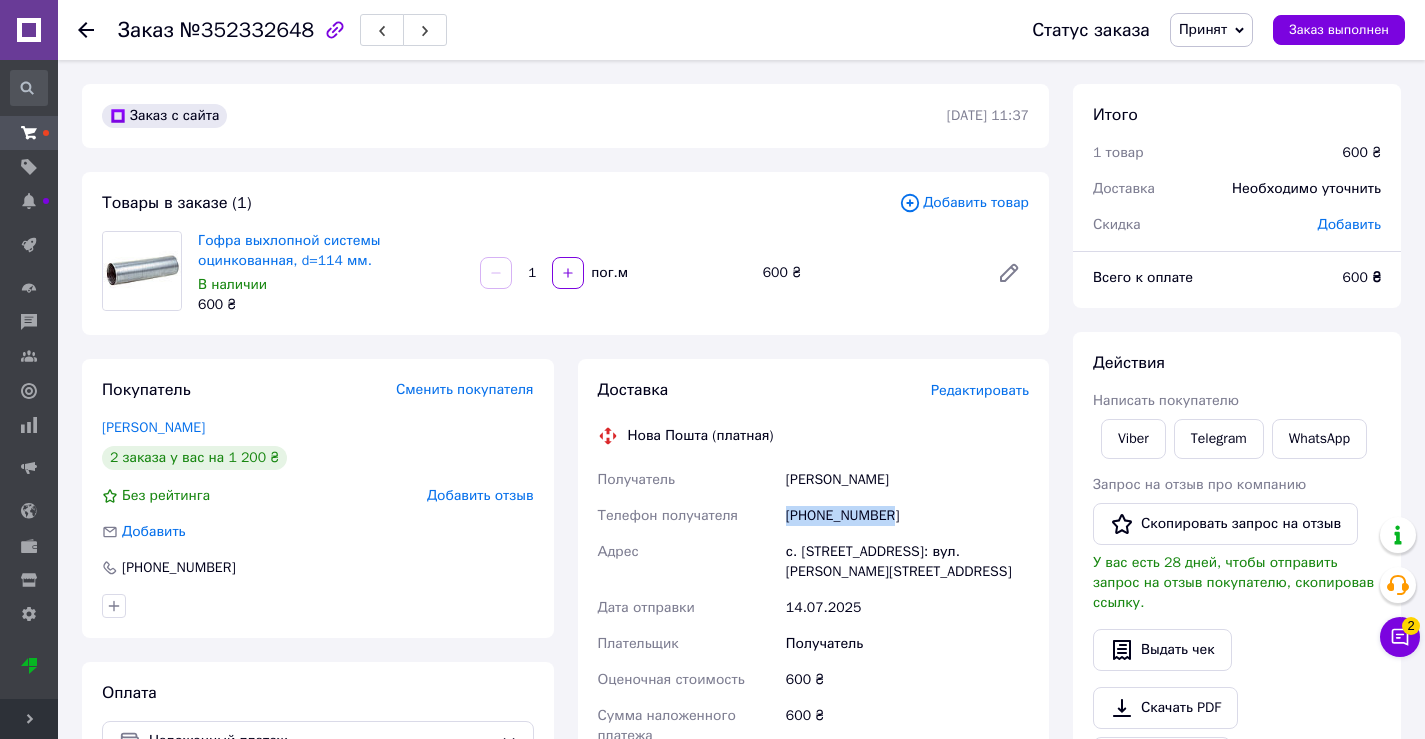 drag, startPoint x: 884, startPoint y: 508, endPoint x: 784, endPoint y: 522, distance: 100.97524 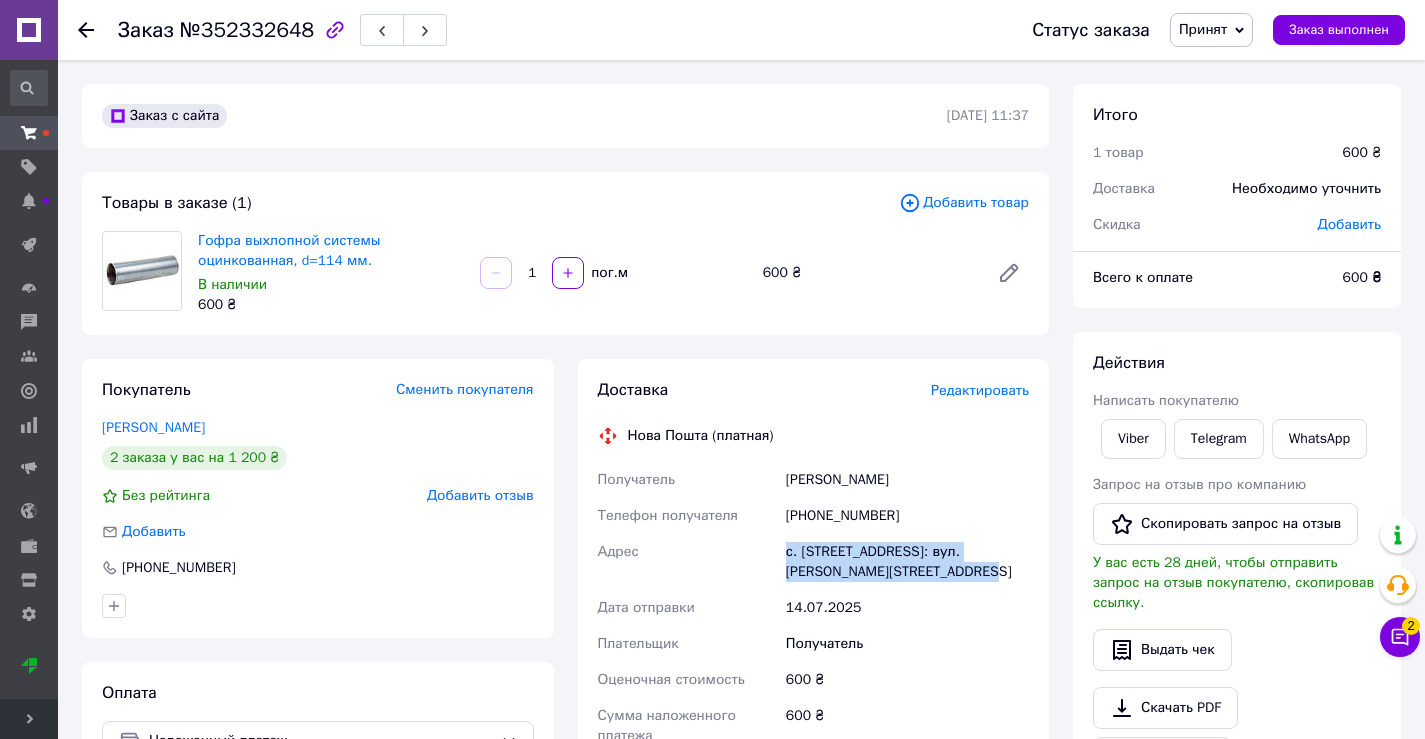 drag, startPoint x: 952, startPoint y: 575, endPoint x: 755, endPoint y: 549, distance: 198.70833 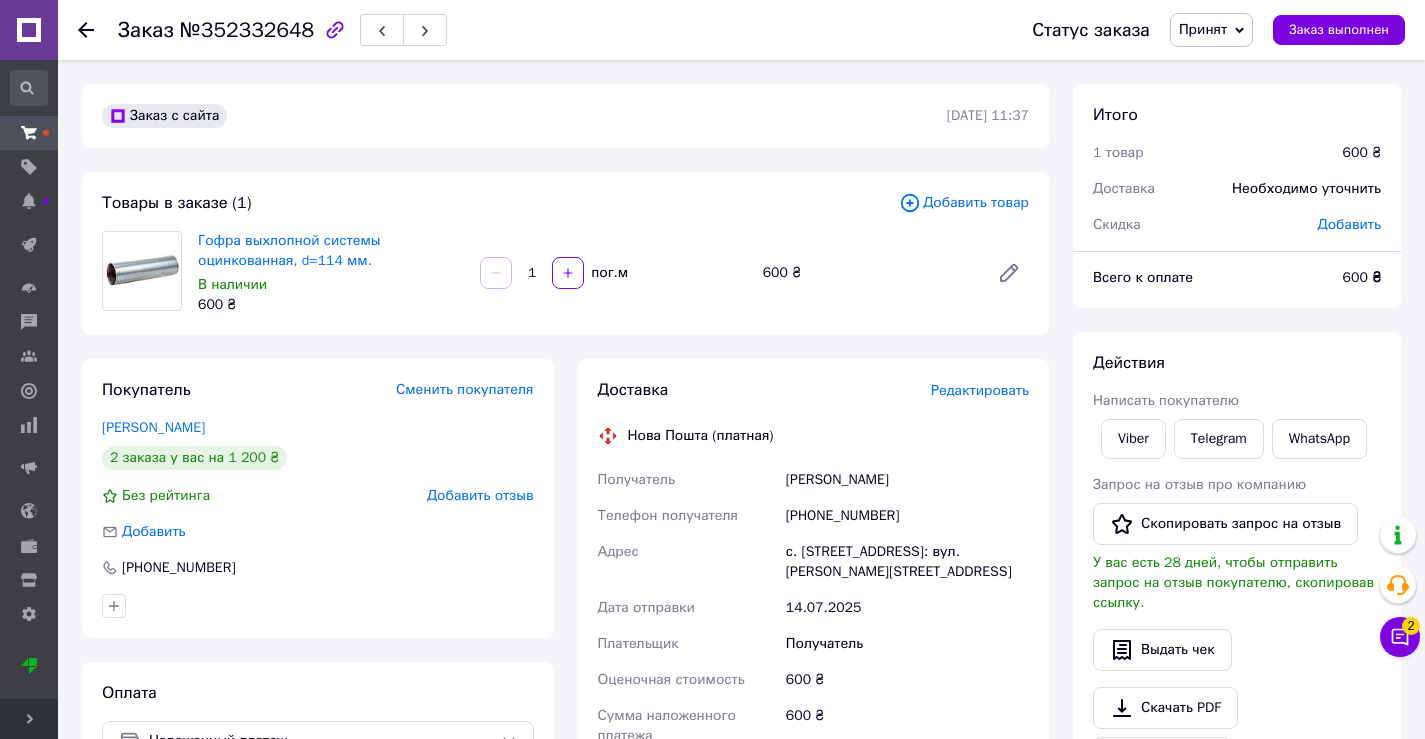 click 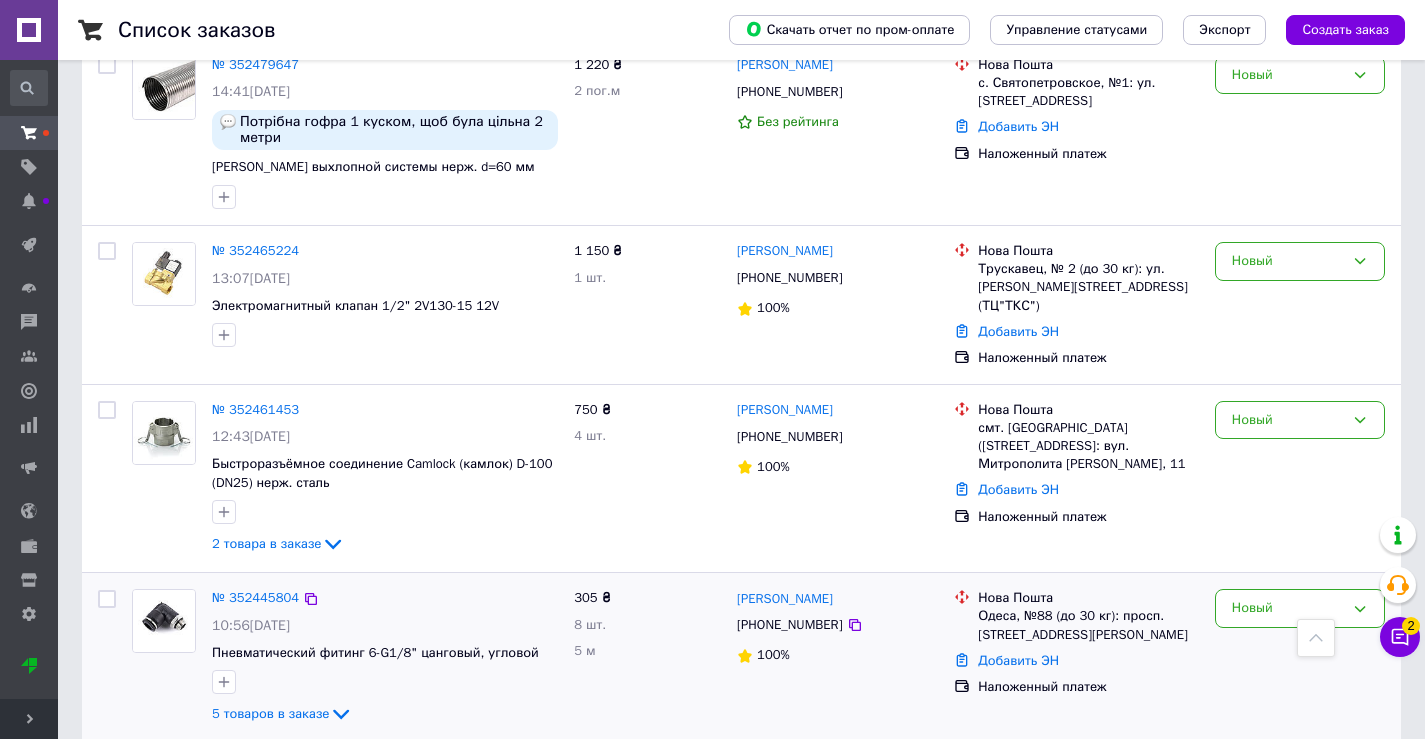 scroll, scrollTop: 100, scrollLeft: 0, axis: vertical 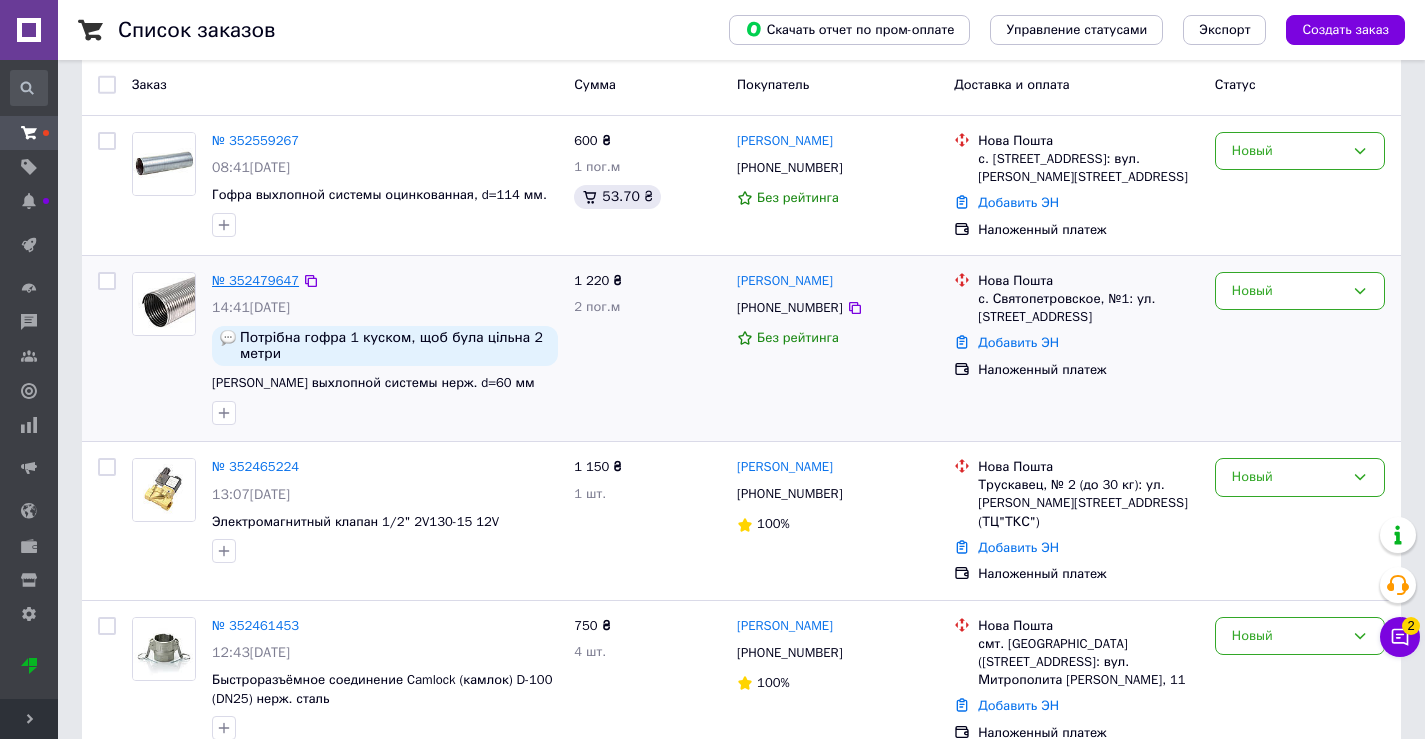 click on "№ 352479647" at bounding box center (255, 280) 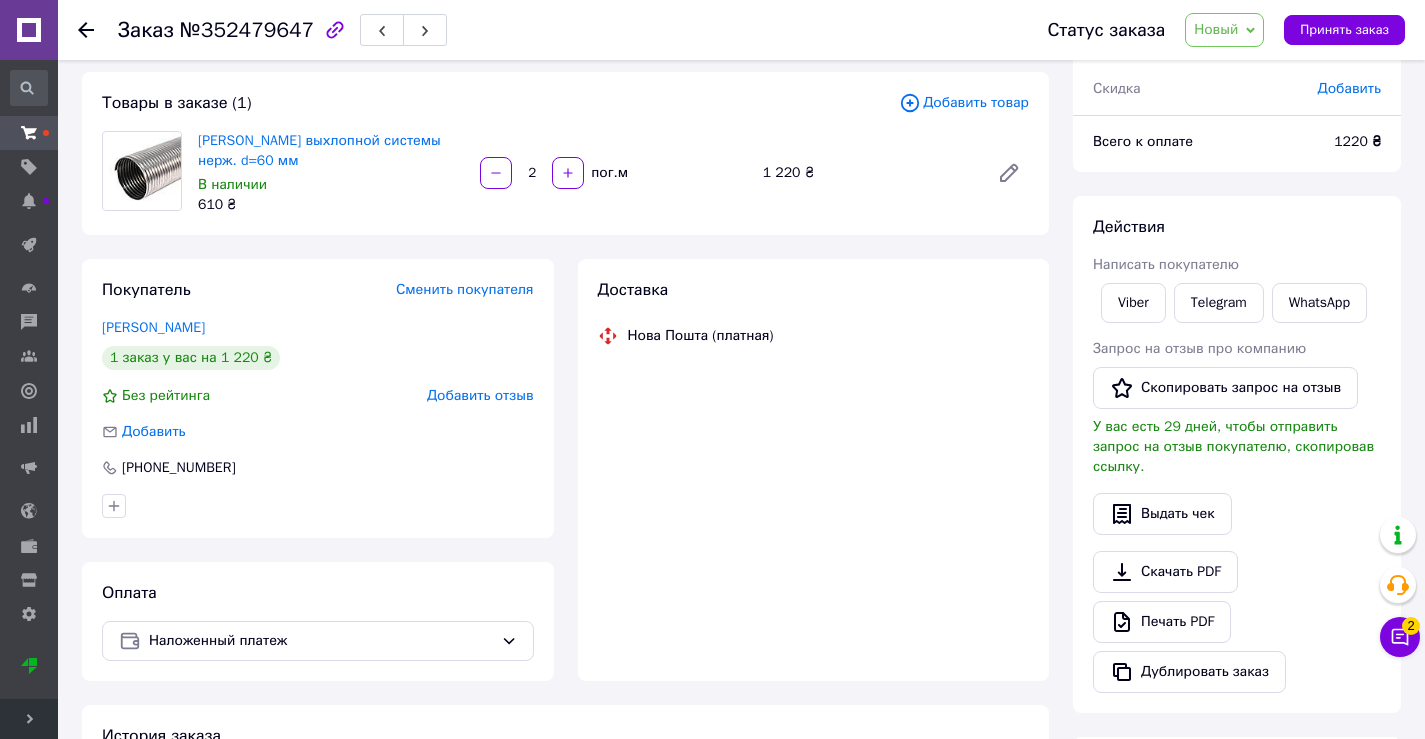 scroll, scrollTop: 0, scrollLeft: 0, axis: both 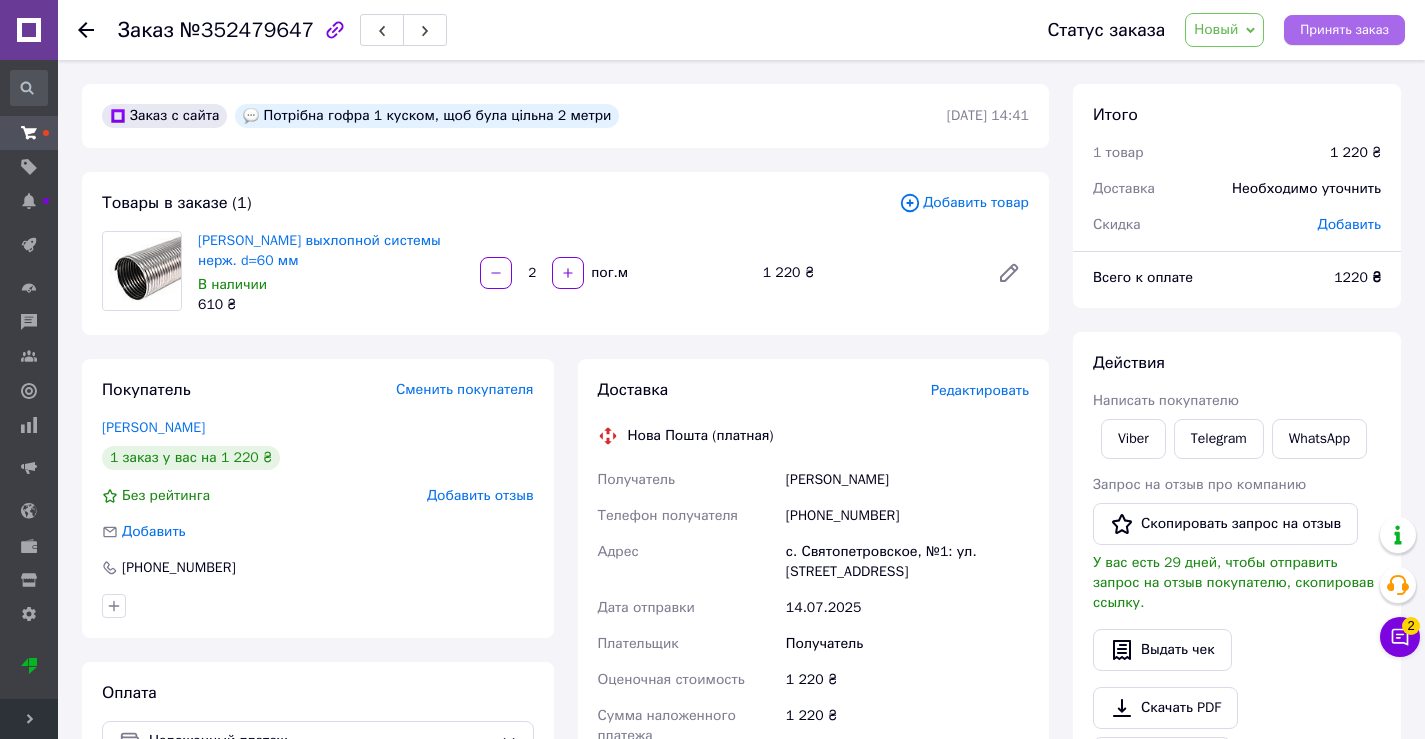 click on "Принять заказ" at bounding box center (1344, 30) 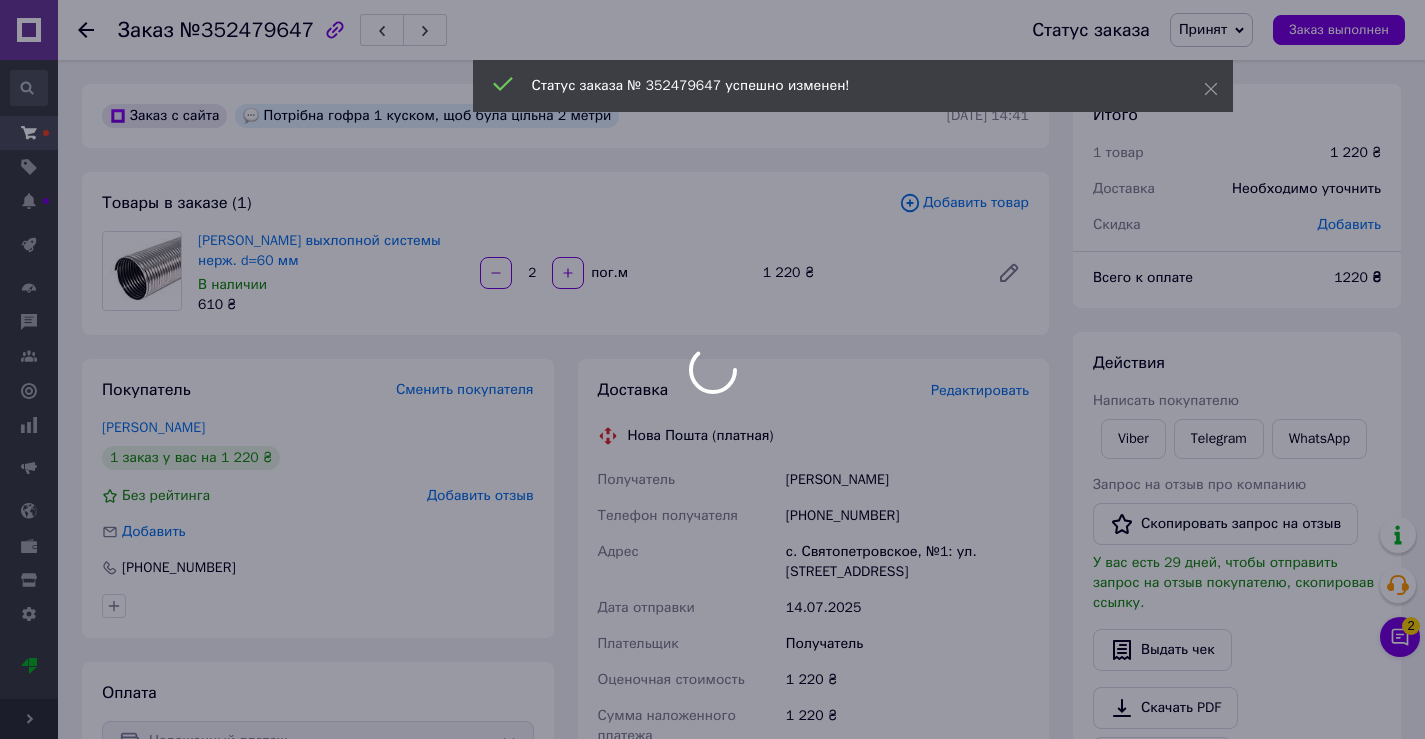 click on "РВД Мастер Ваш ID: 2379019 Сайт РВД Мастер Кабинет покупателя Проверить состояние системы Страница на портале Справка Выйти Заказы и сообщения Заказы и сообщения Заказы Новые 329 Принятые 5650 Выполненные 267 Отмененные 686 Оплаченные 0 Сообщения Товары и услуги Товары и услуги Позиции Группы и подборки Сезонные скидки Категории Импорт Акции и промокоды Удаленные позиции Восстановление позиций Характеристики Уведомления Показатели работы компании Панель управления Панель управления Панель управления Отзывы 2" at bounding box center [712, 668] 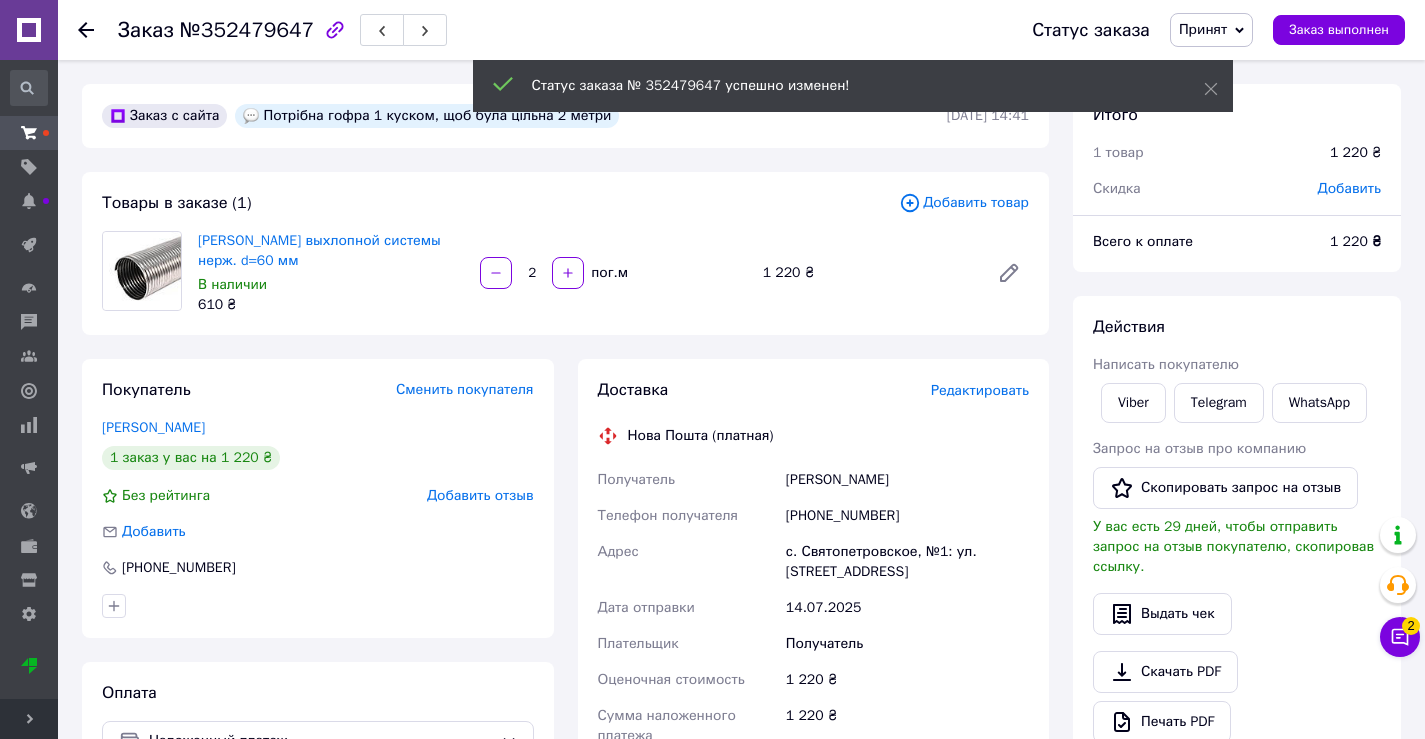 drag, startPoint x: 905, startPoint y: 482, endPoint x: 786, endPoint y: 483, distance: 119.0042 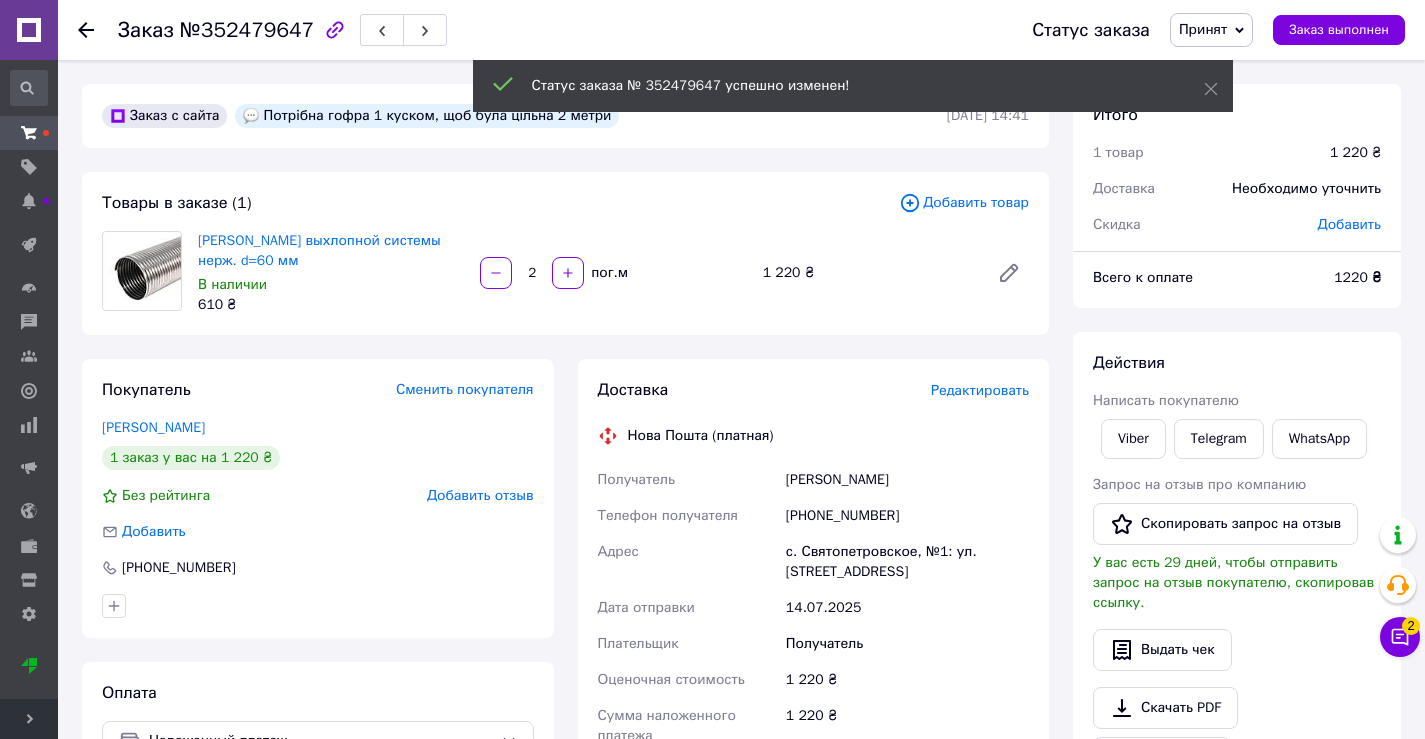 copy on "[PERSON_NAME]" 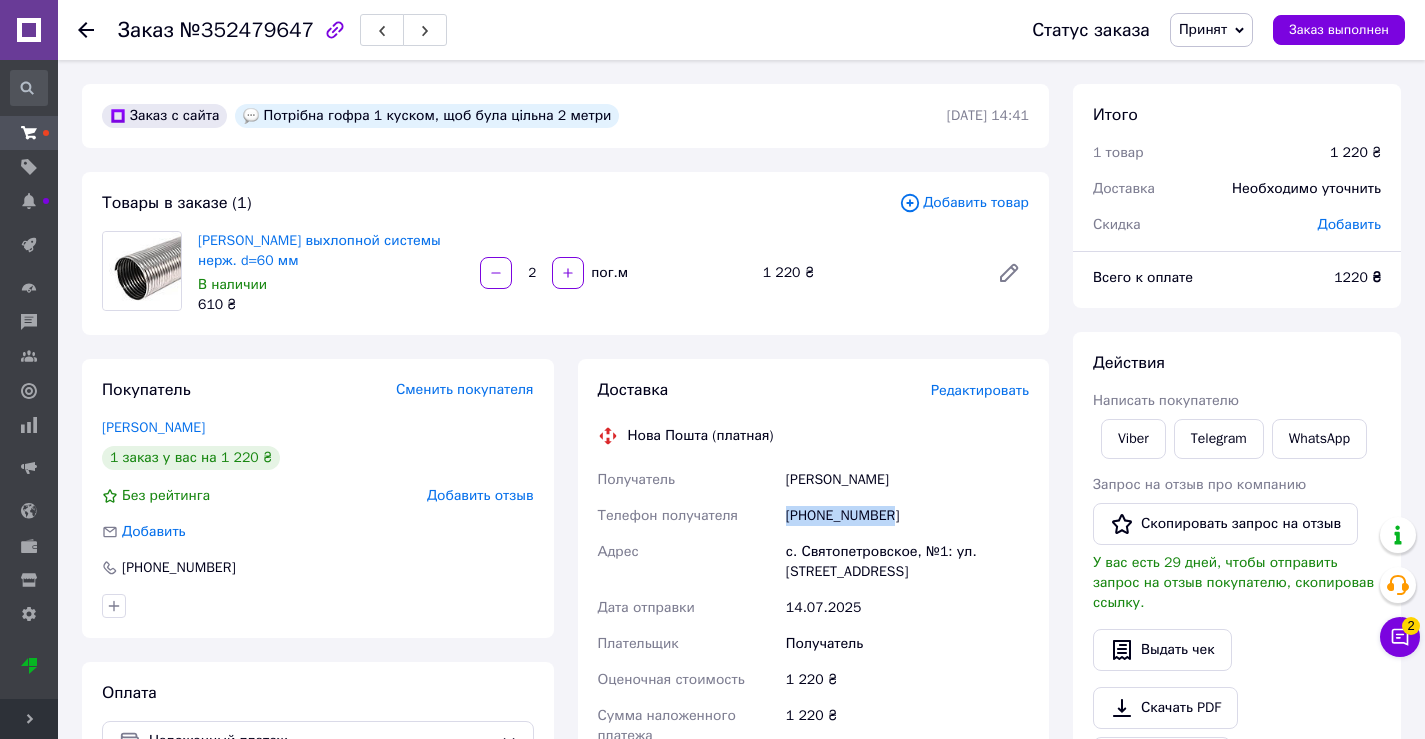 drag, startPoint x: 896, startPoint y: 520, endPoint x: 761, endPoint y: 509, distance: 135.4474 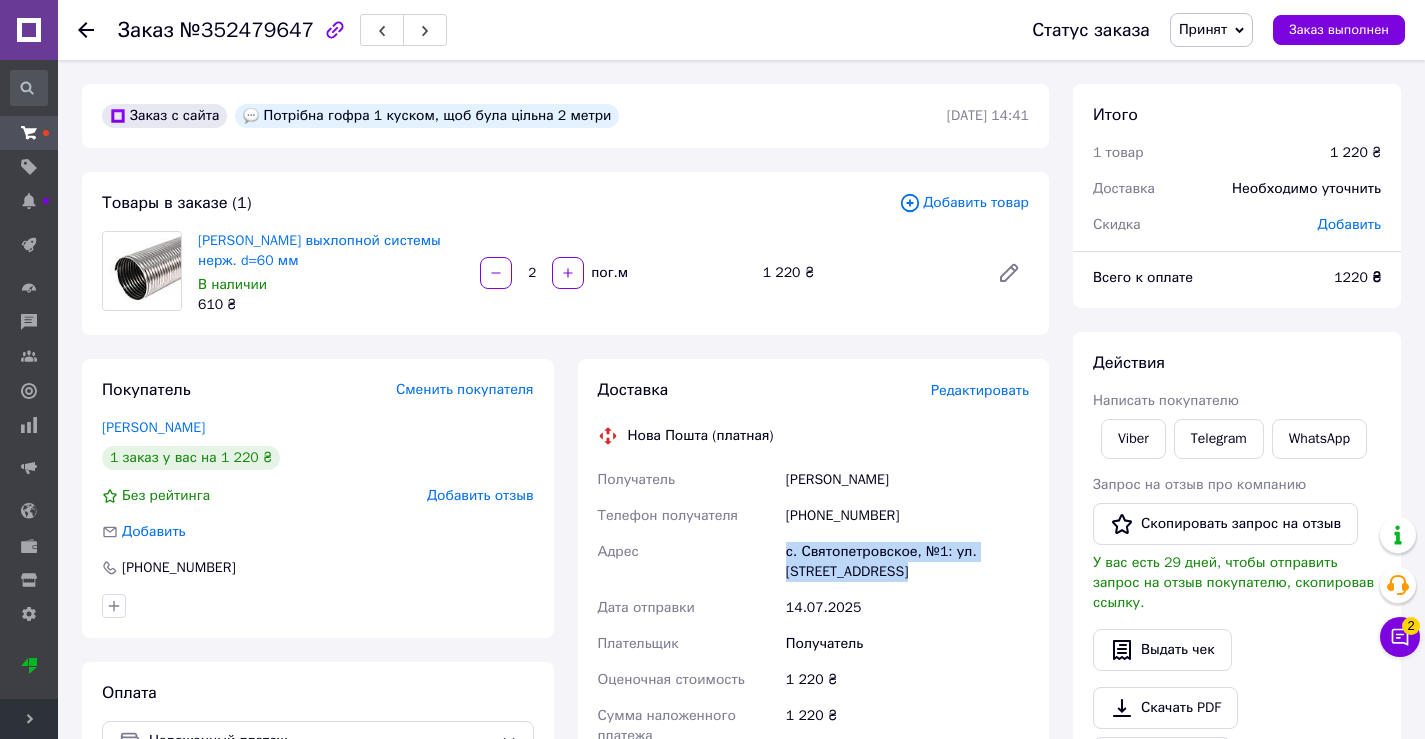 drag, startPoint x: 905, startPoint y: 575, endPoint x: 763, endPoint y: 556, distance: 143.26549 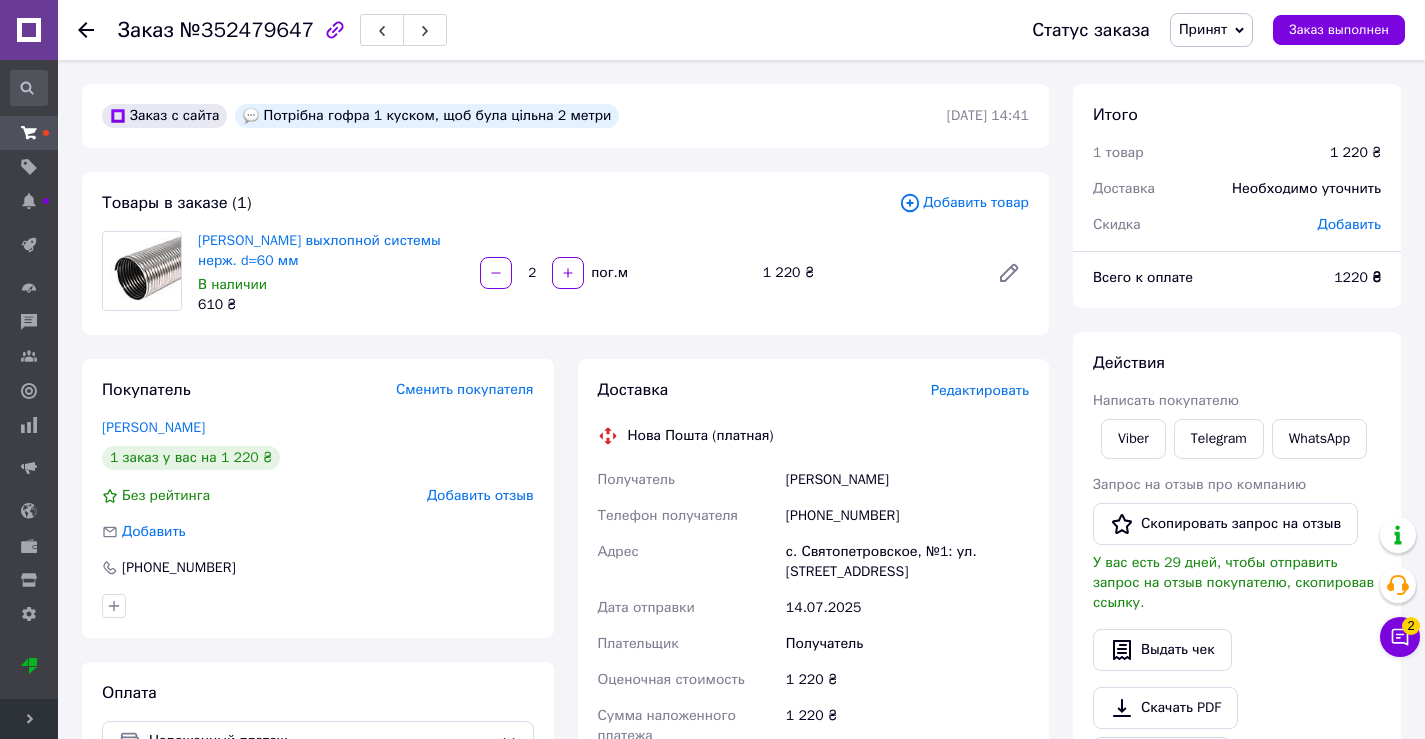 click 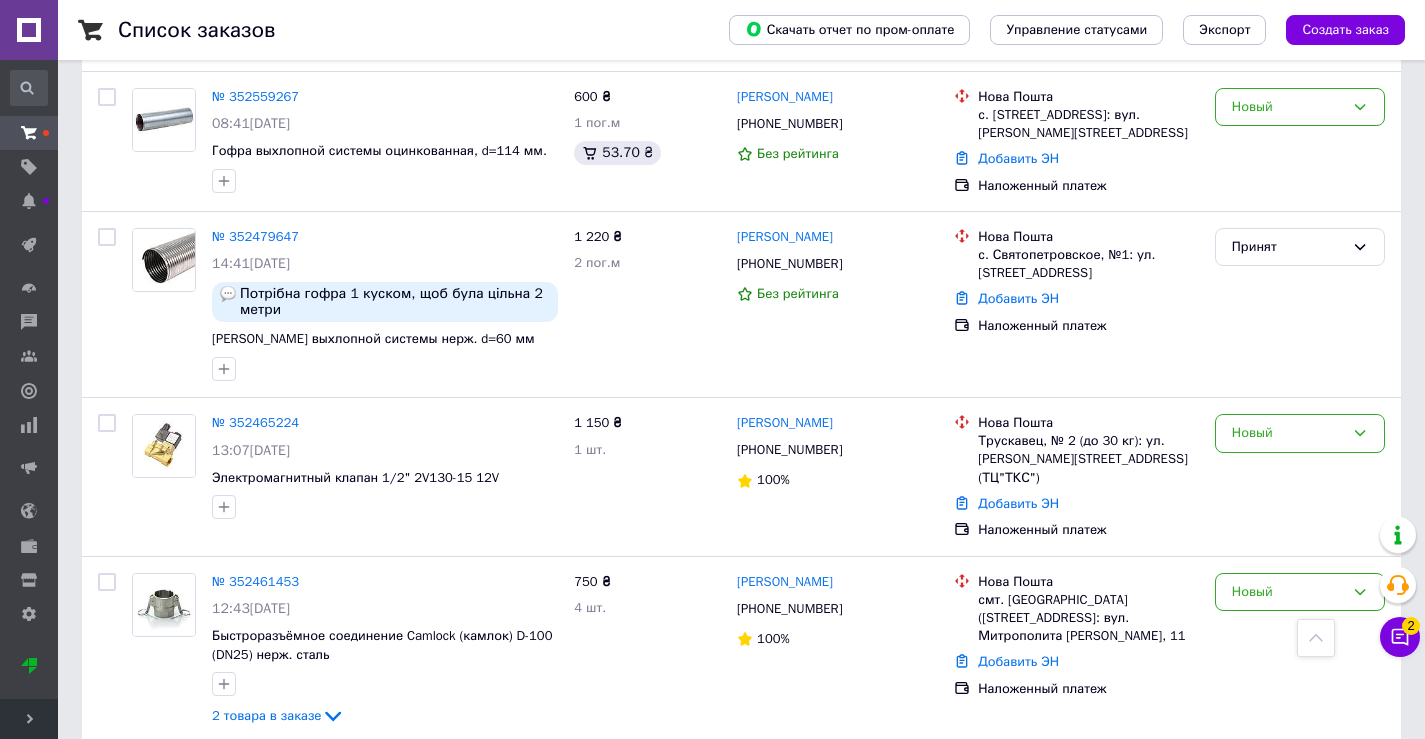 scroll, scrollTop: 0, scrollLeft: 0, axis: both 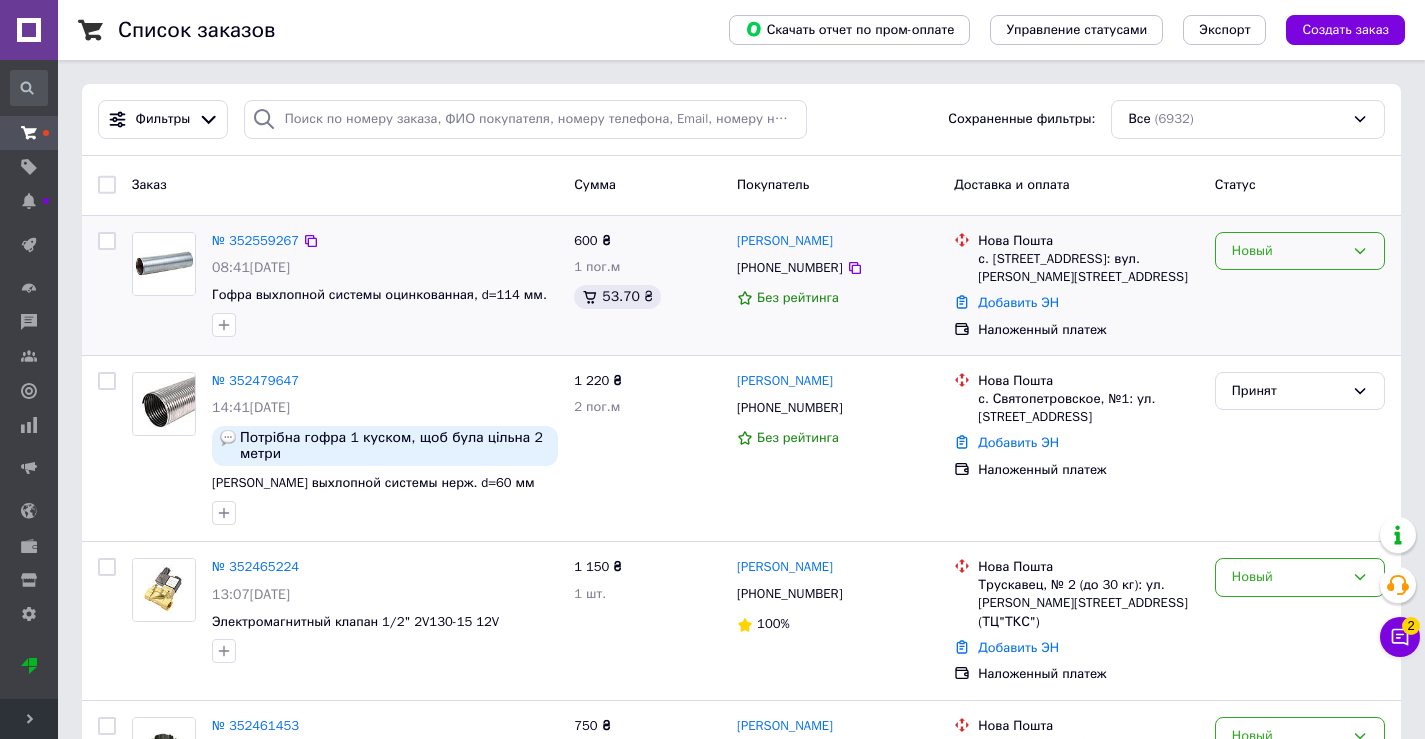 click 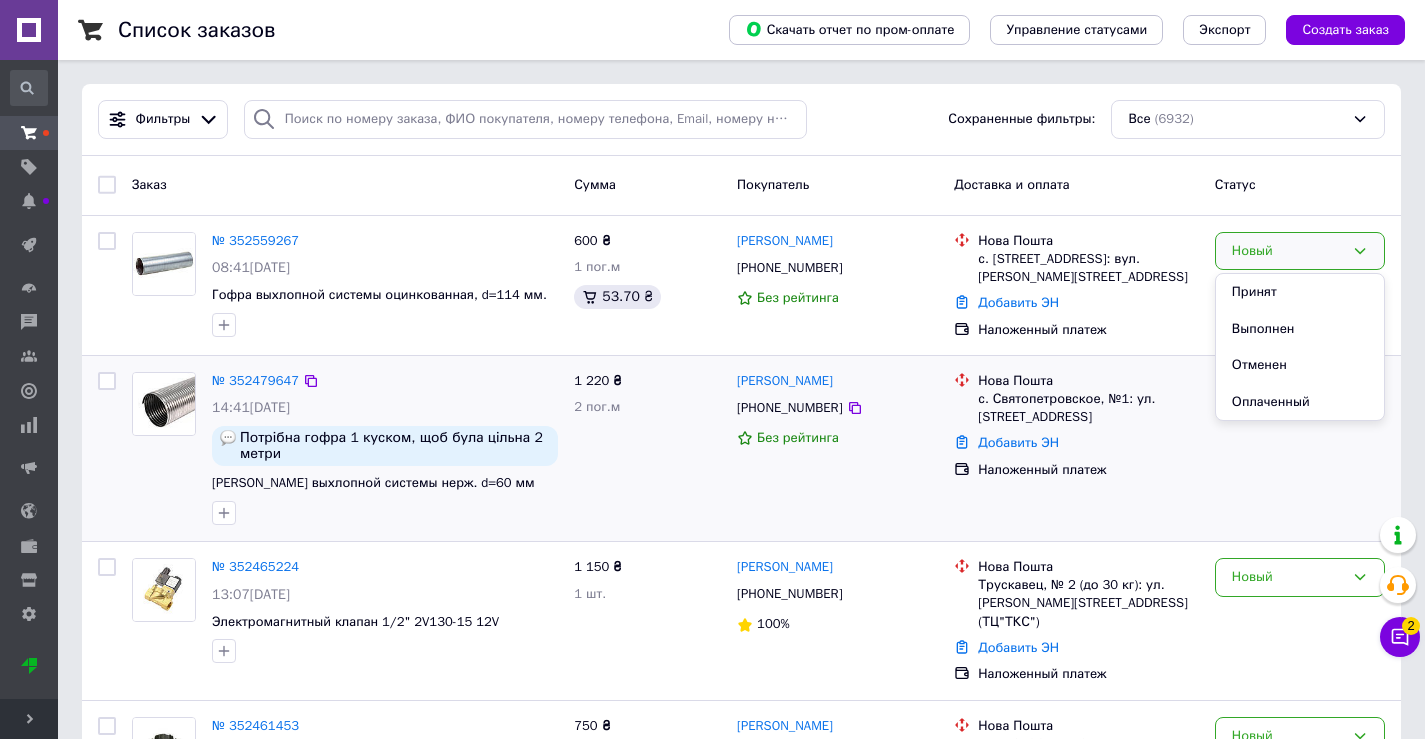 click on "Отменен" at bounding box center (1300, 365) 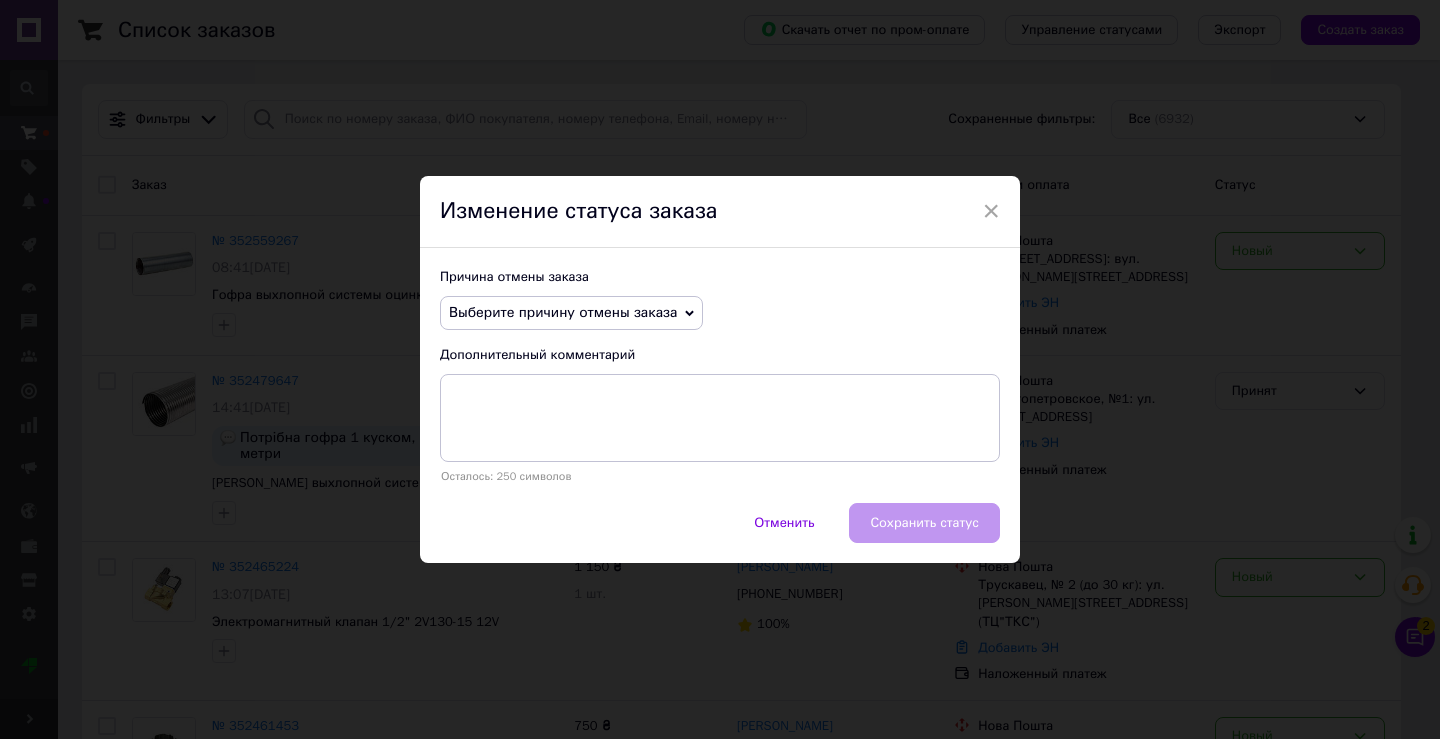 click on "Выберите причину отмены заказа" at bounding box center (571, 313) 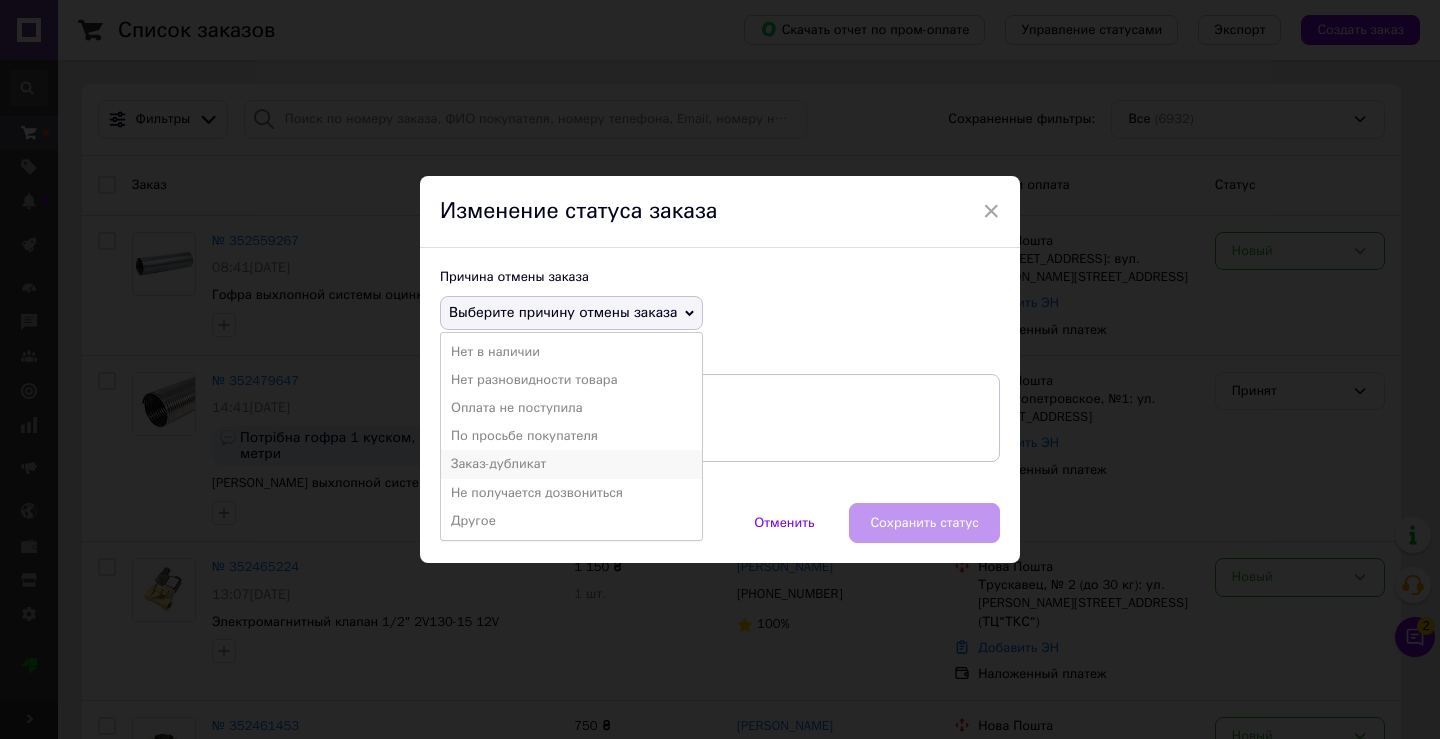 click on "Заказ-дубликат" at bounding box center [571, 464] 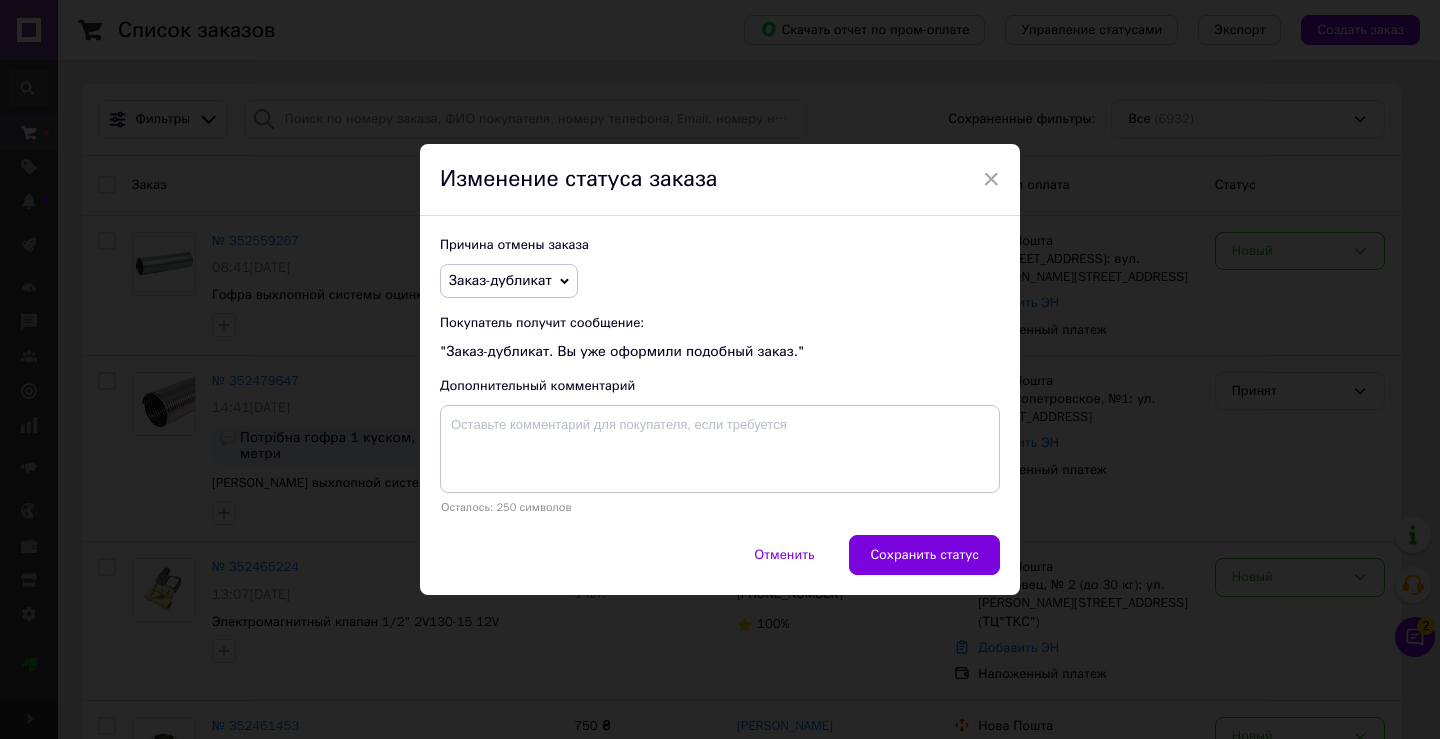click on "Сохранить статус" at bounding box center [924, 555] 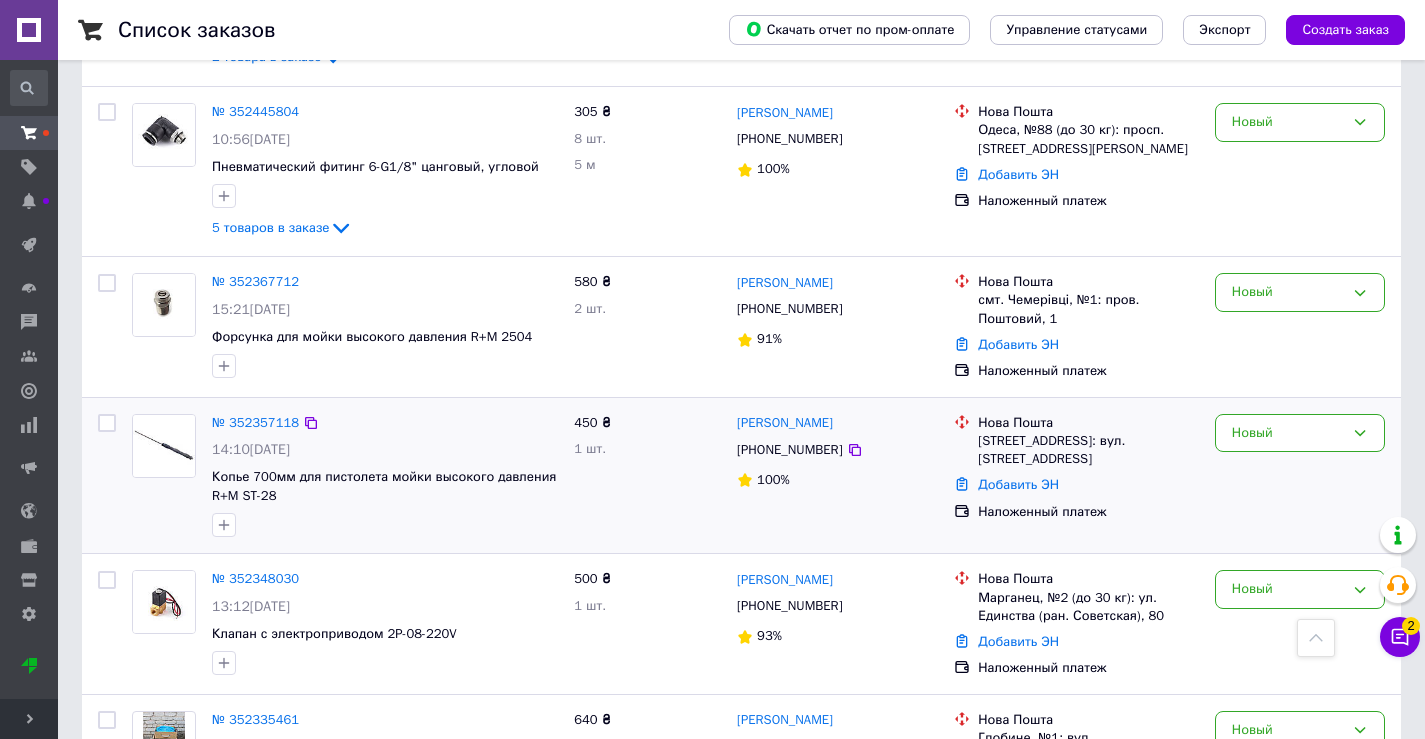 scroll, scrollTop: 1100, scrollLeft: 0, axis: vertical 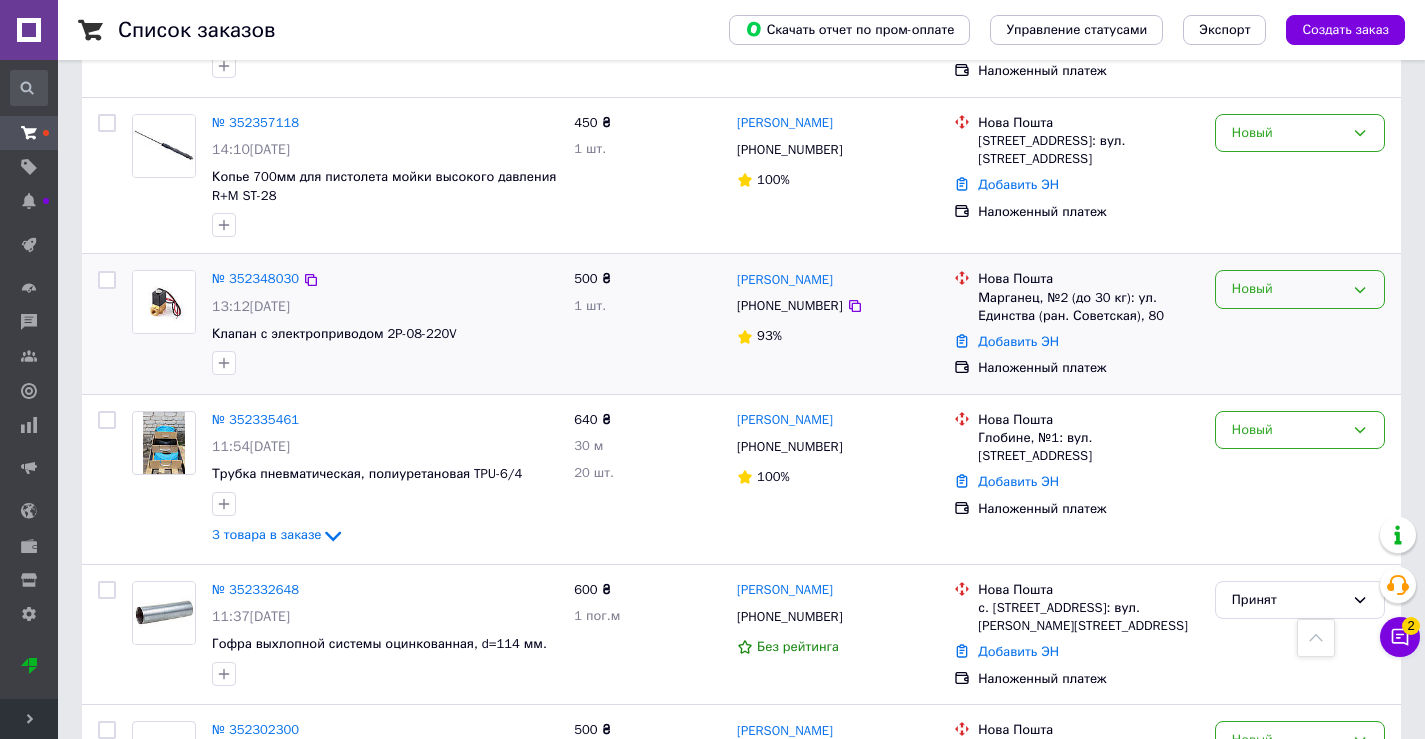 click on "Новый" at bounding box center [1300, 289] 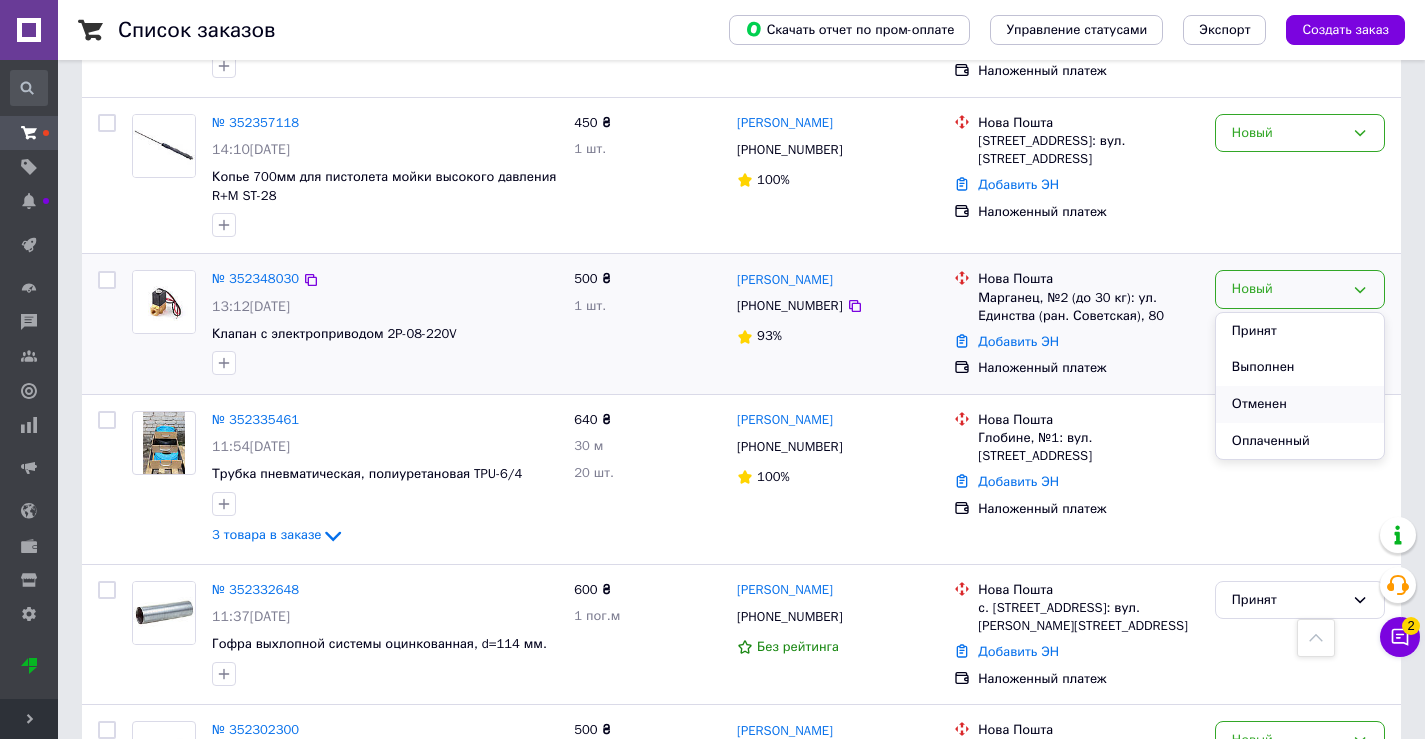click on "Отменен" at bounding box center (1300, 404) 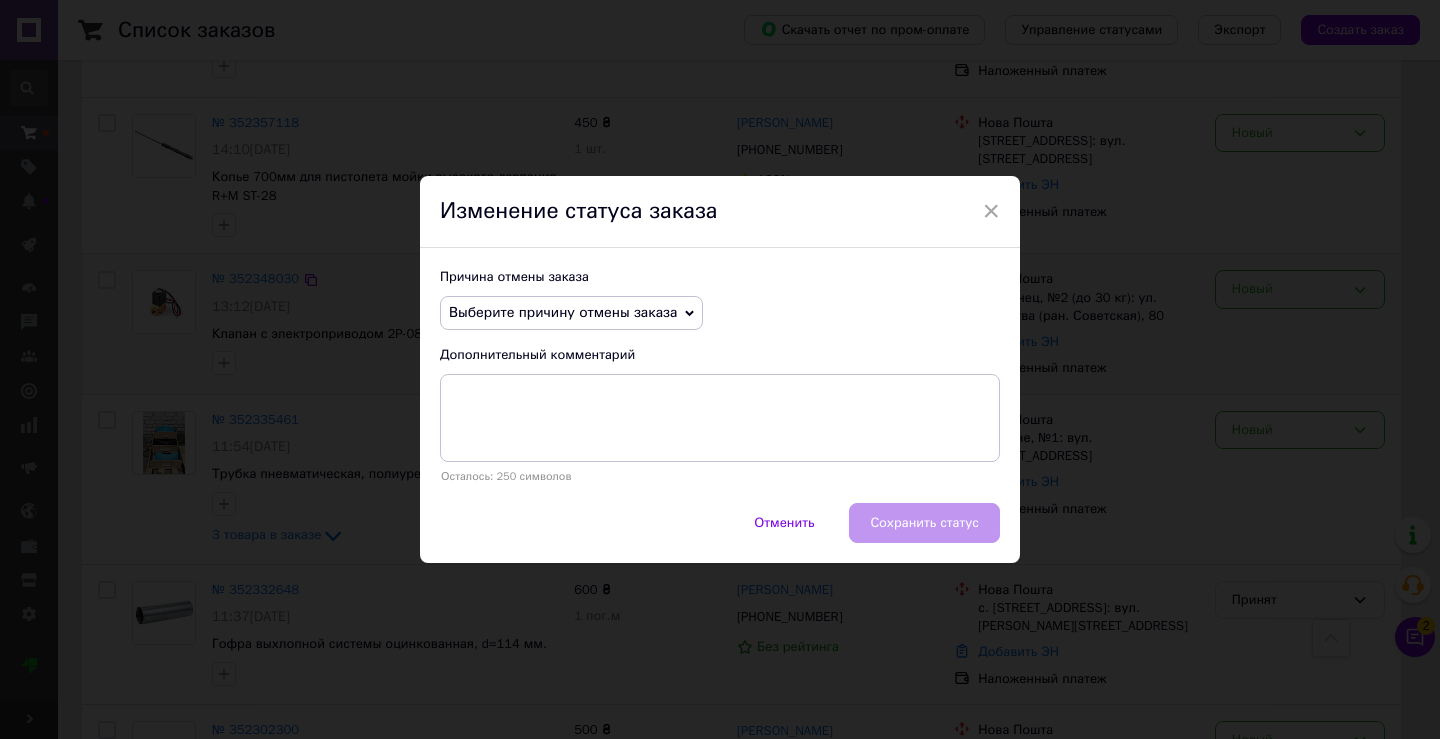 click 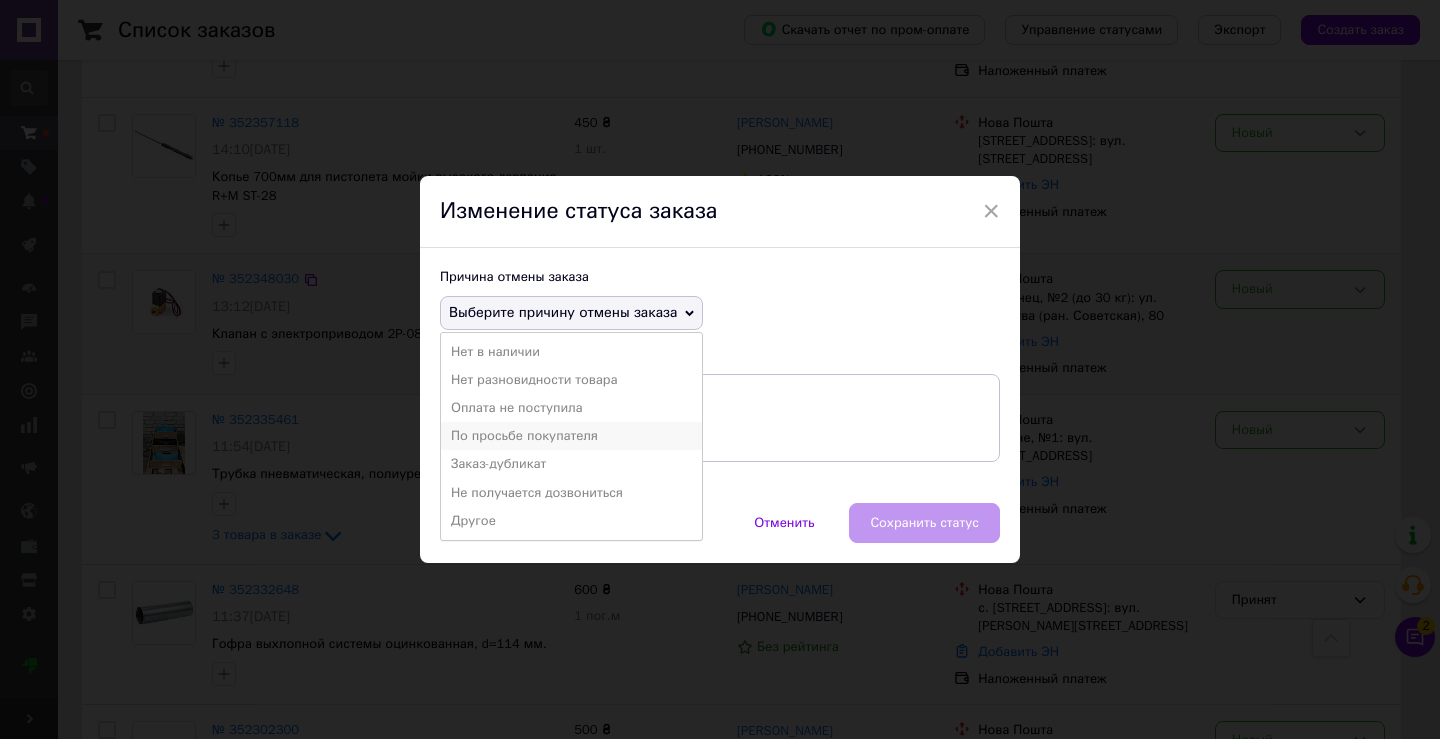 click on "По просьбе покупателя" at bounding box center [571, 436] 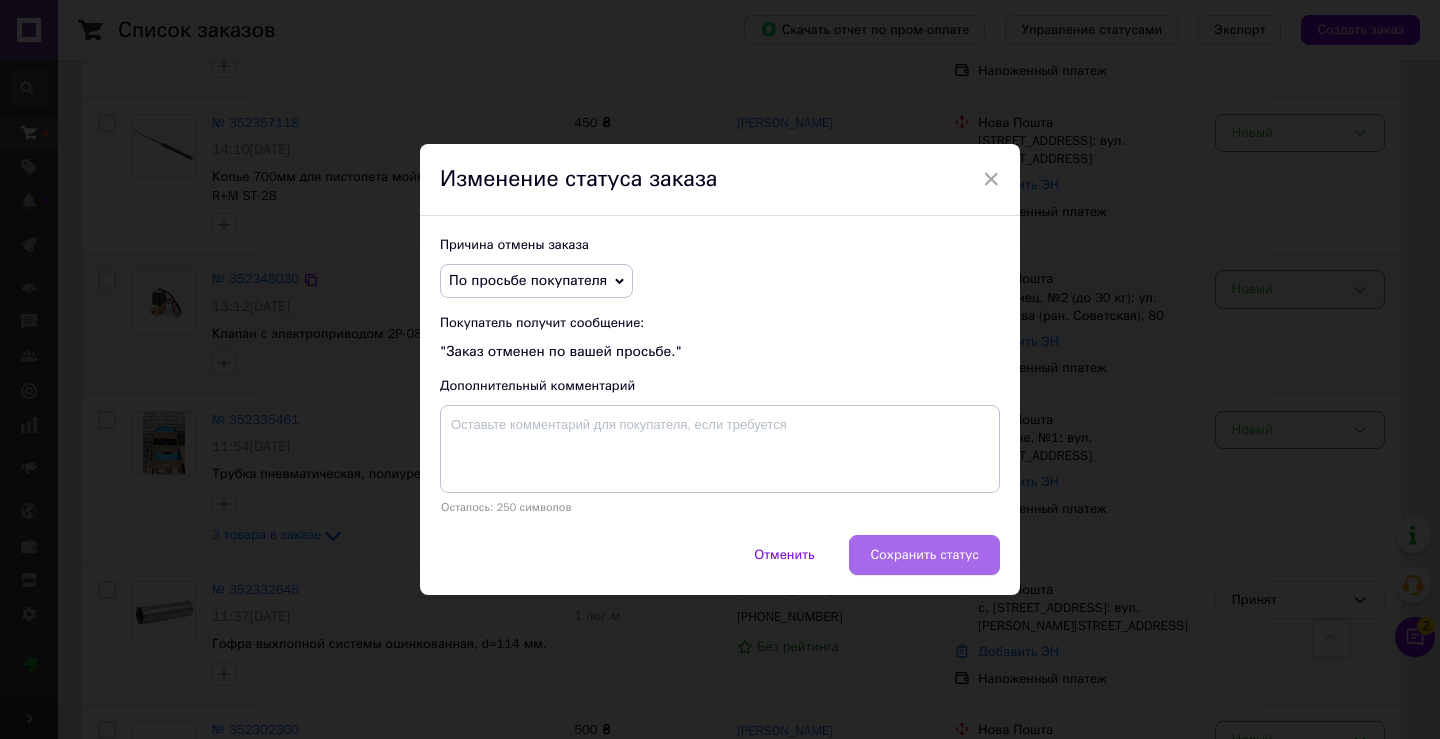 click on "Сохранить статус" at bounding box center [924, 555] 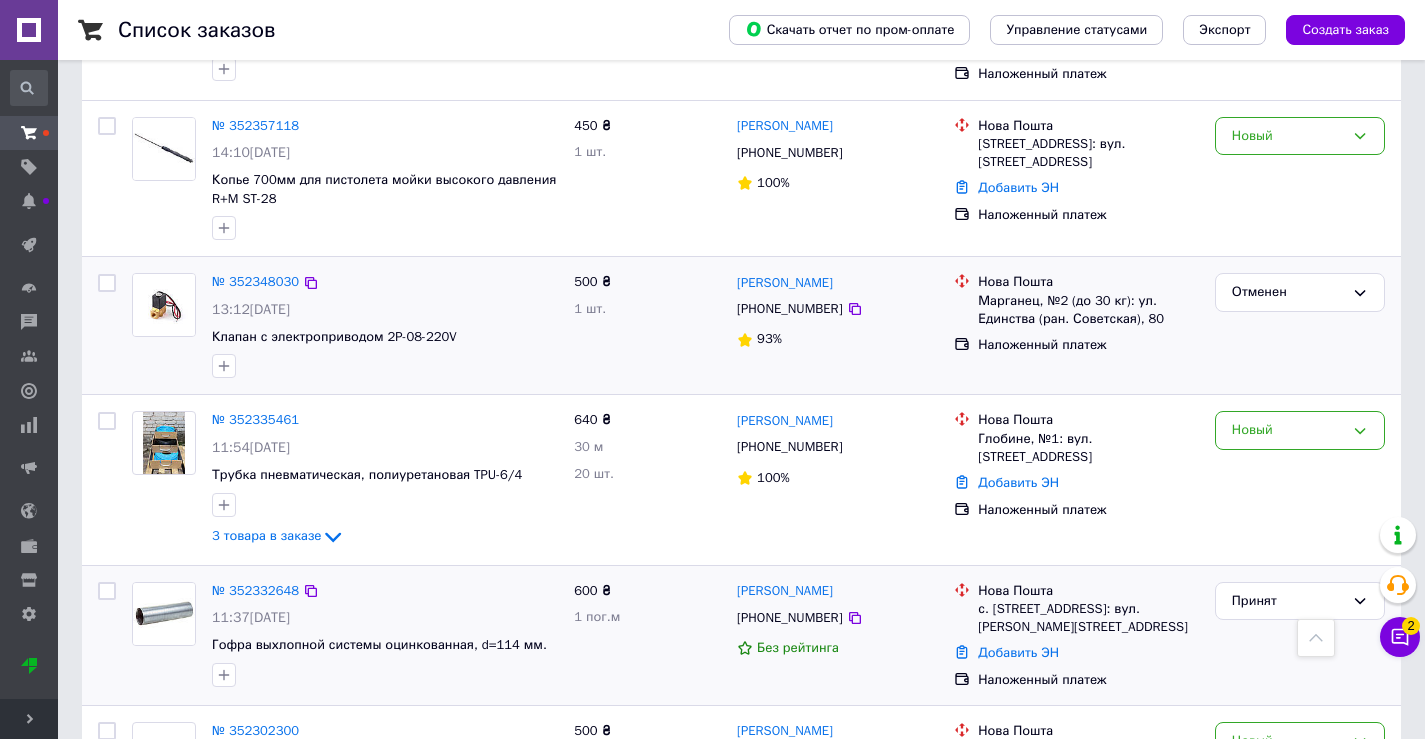 scroll, scrollTop: 1000, scrollLeft: 0, axis: vertical 